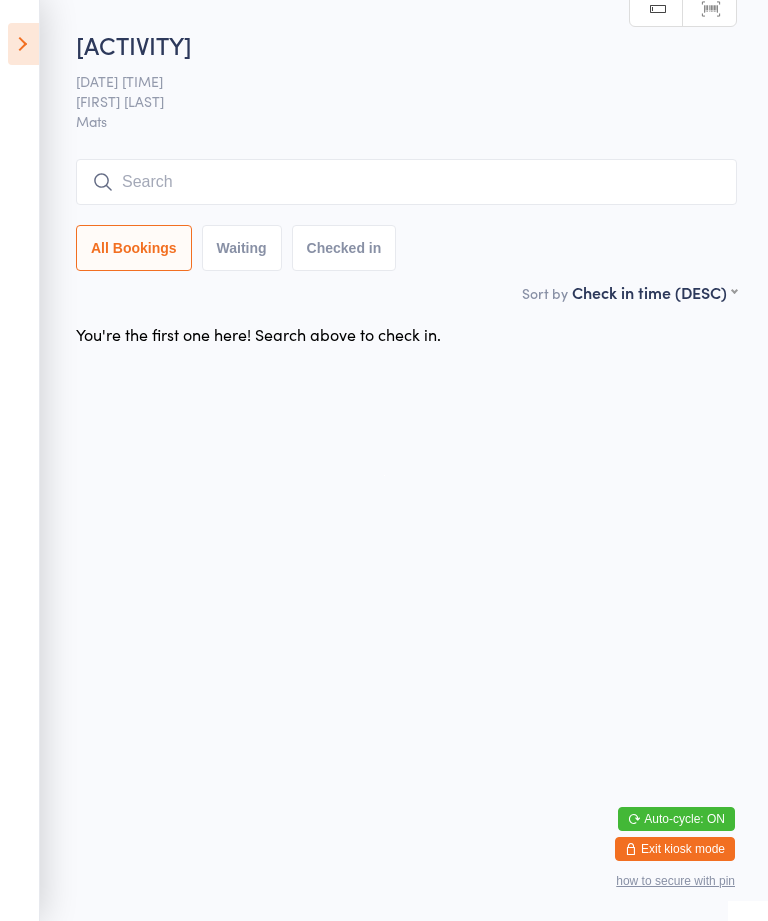 scroll, scrollTop: 161, scrollLeft: 0, axis: vertical 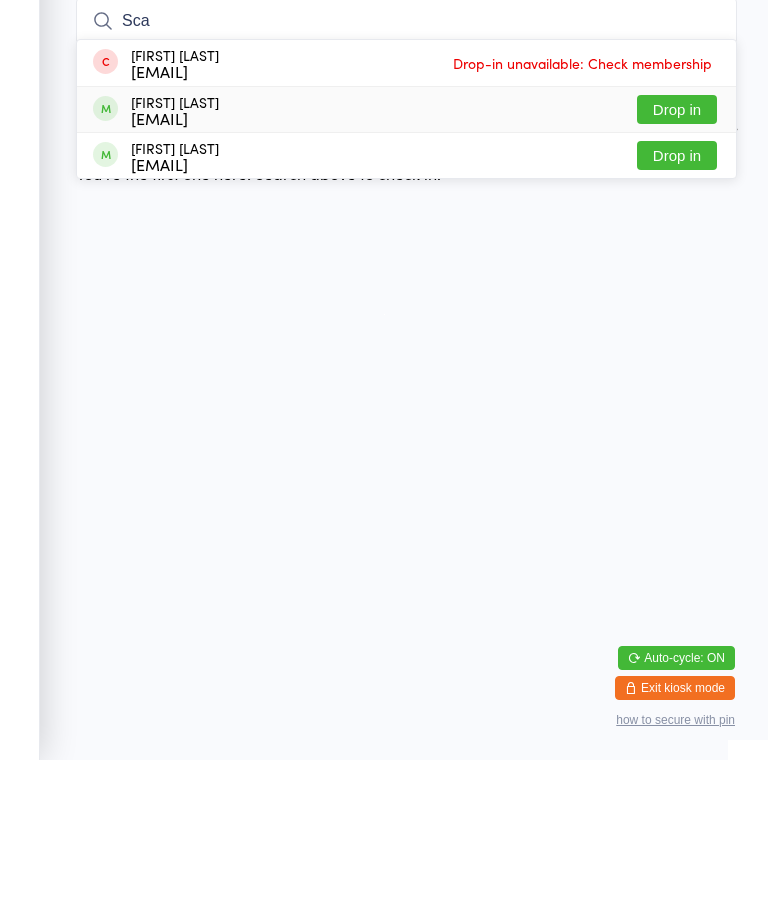 type on "Sca" 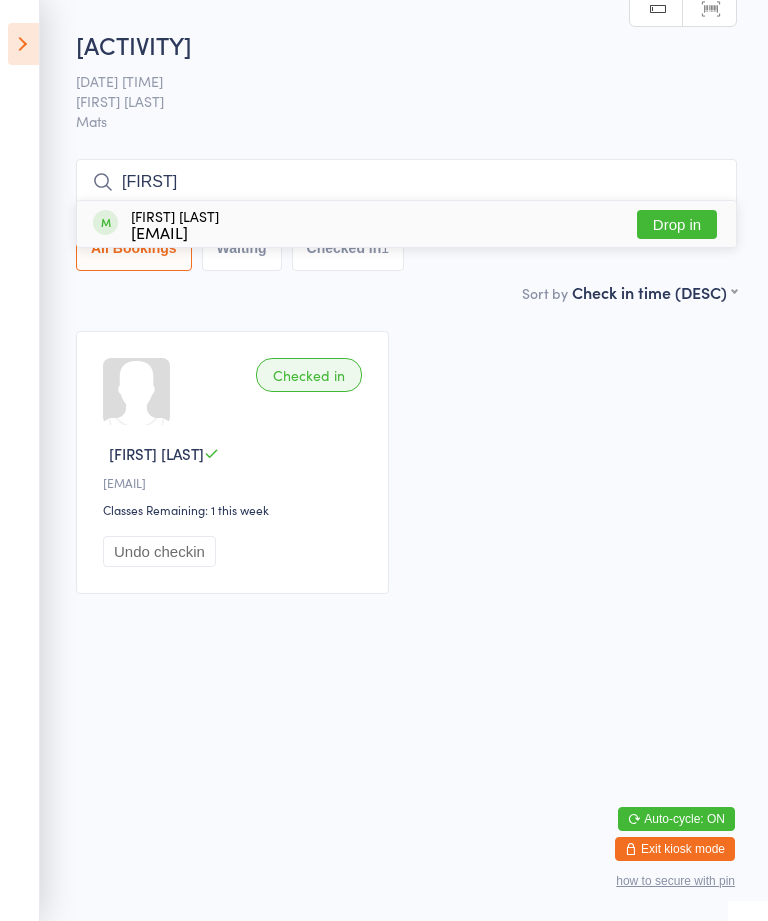 type on "[FIRST]" 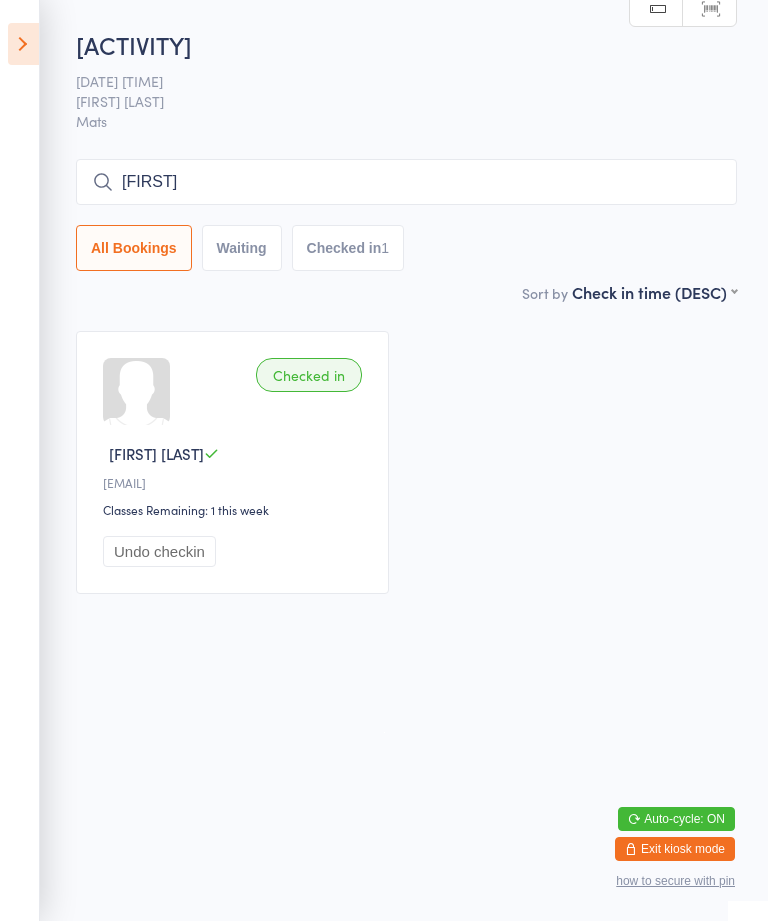 type 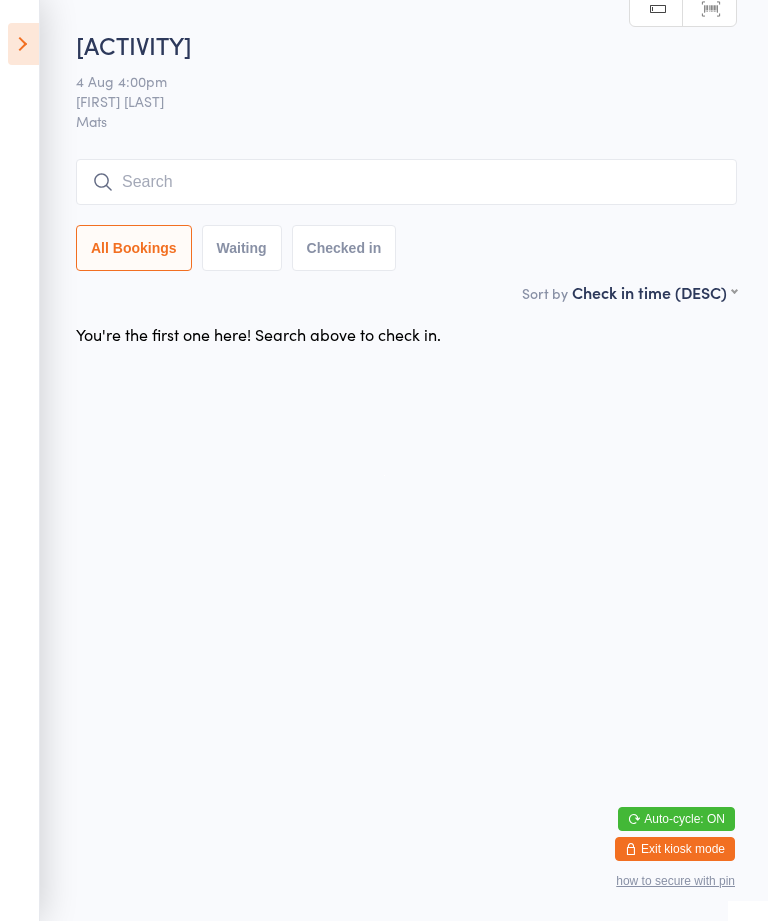 click at bounding box center (406, 182) 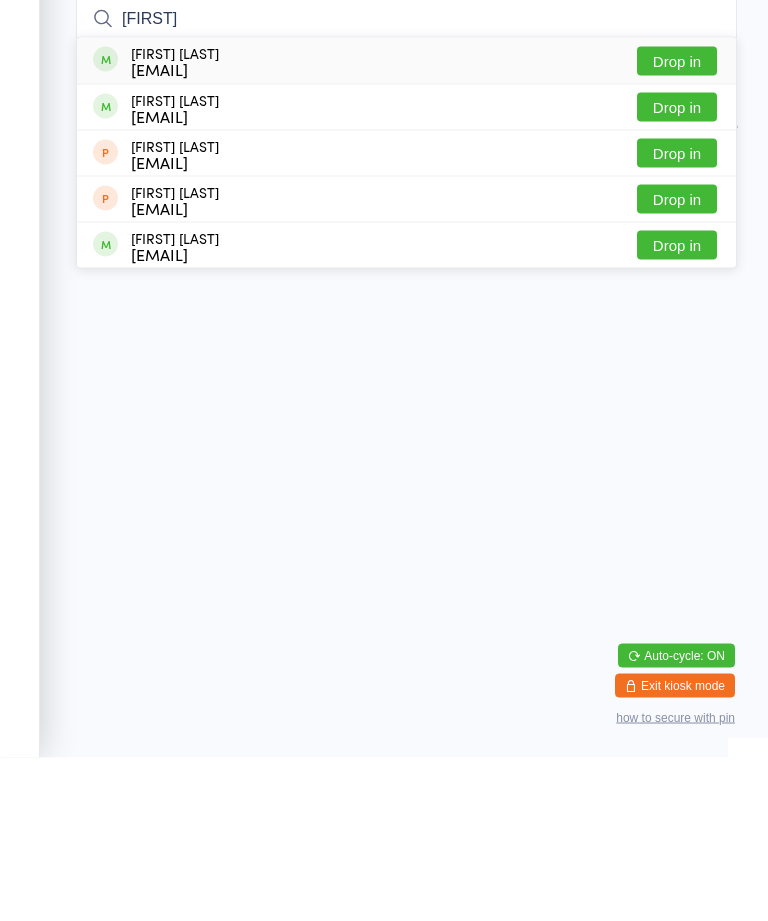 type on "[FIRST]" 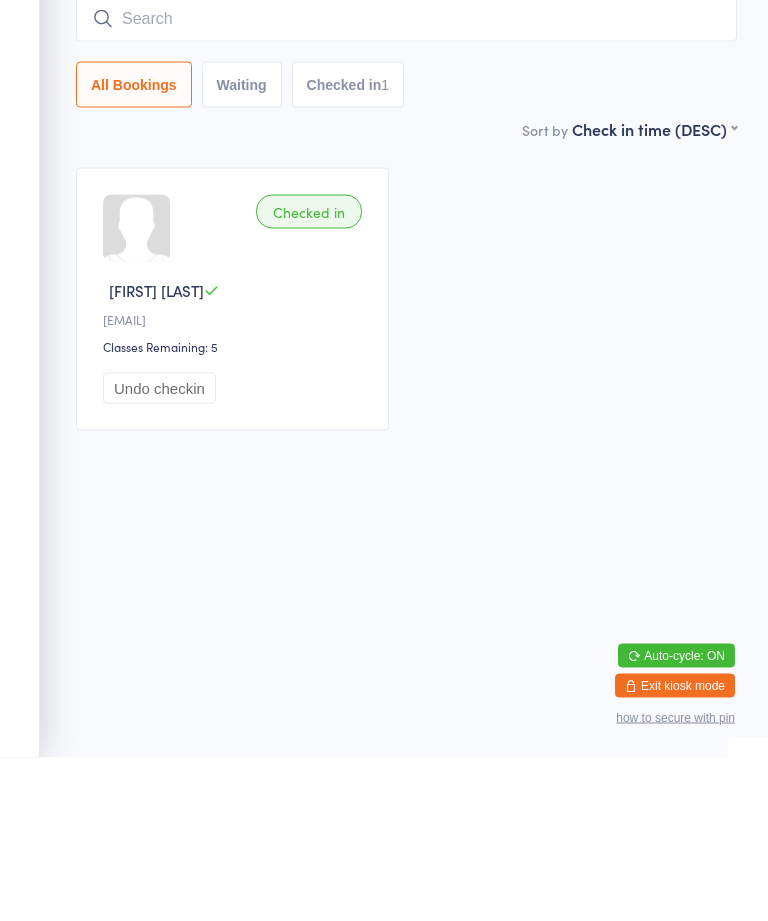 click on "Undo checkin" at bounding box center [159, 551] 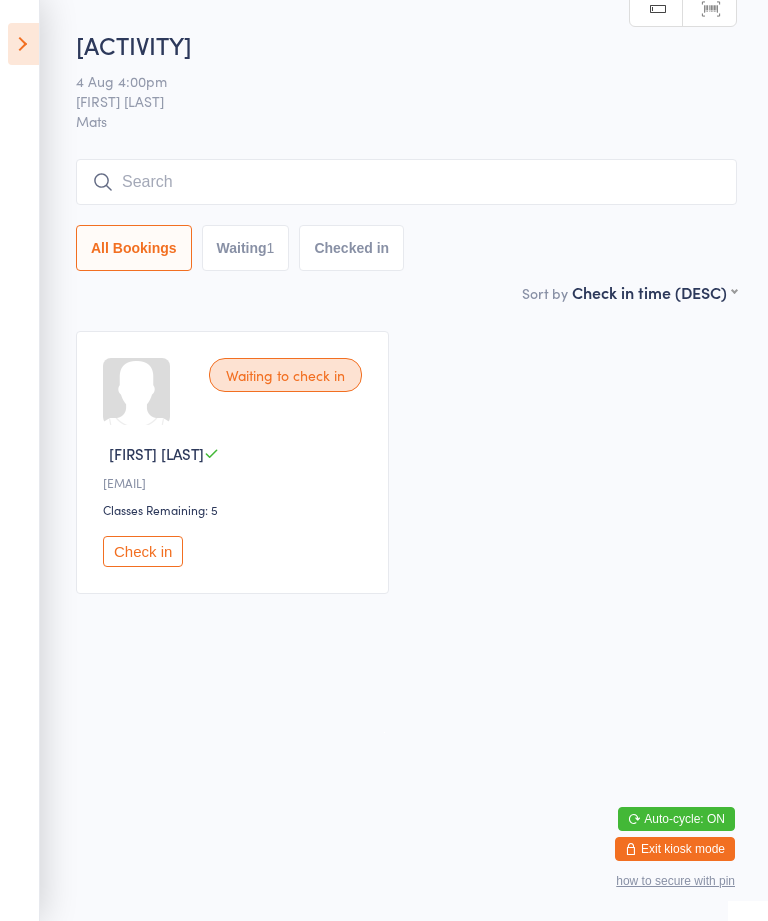 click on "Check in" at bounding box center [143, 551] 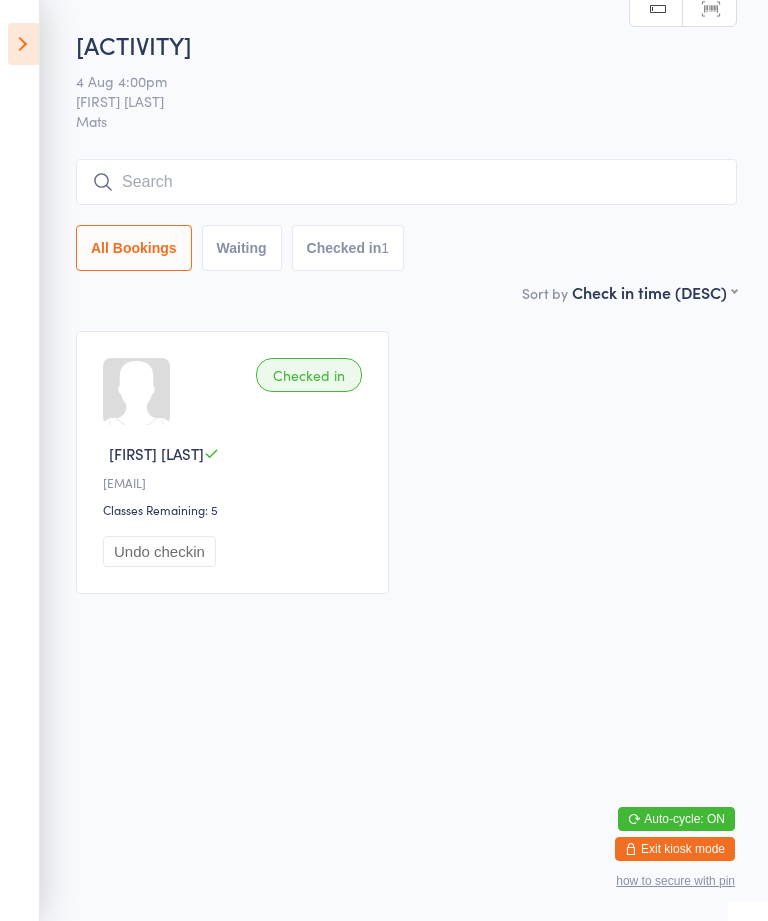 click at bounding box center [406, 182] 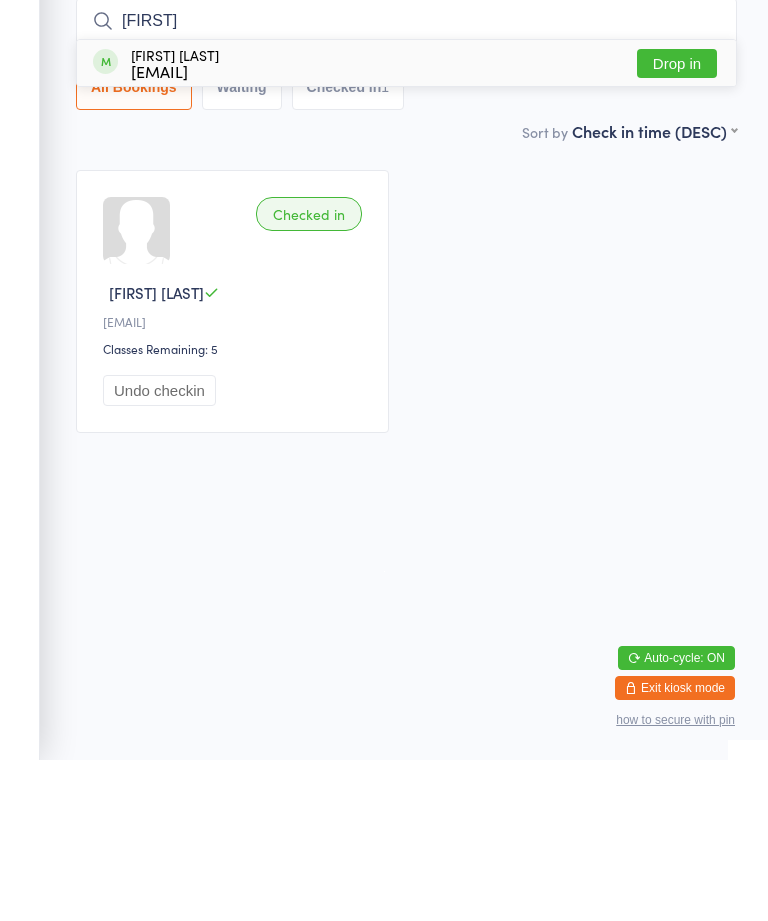 type on "[FIRST]" 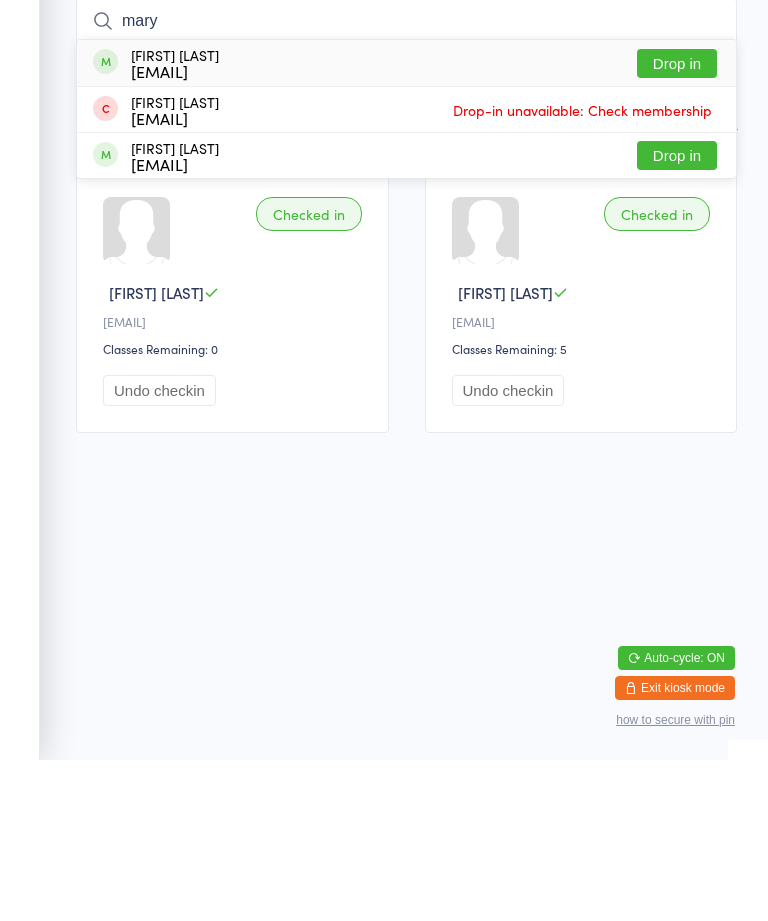 type on "mary" 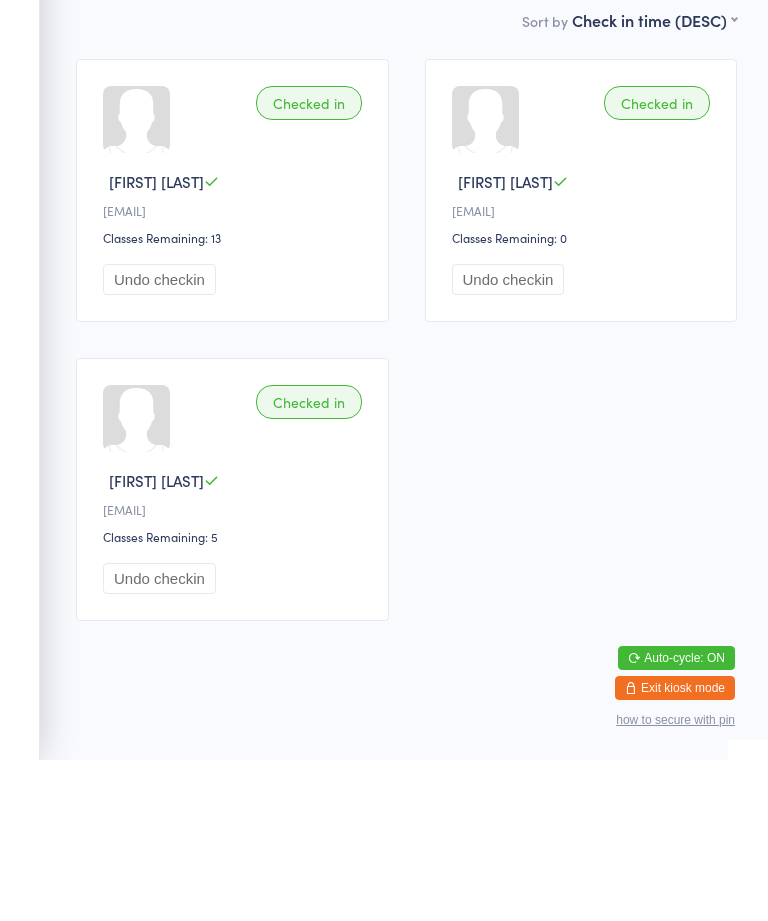 type on "eth" 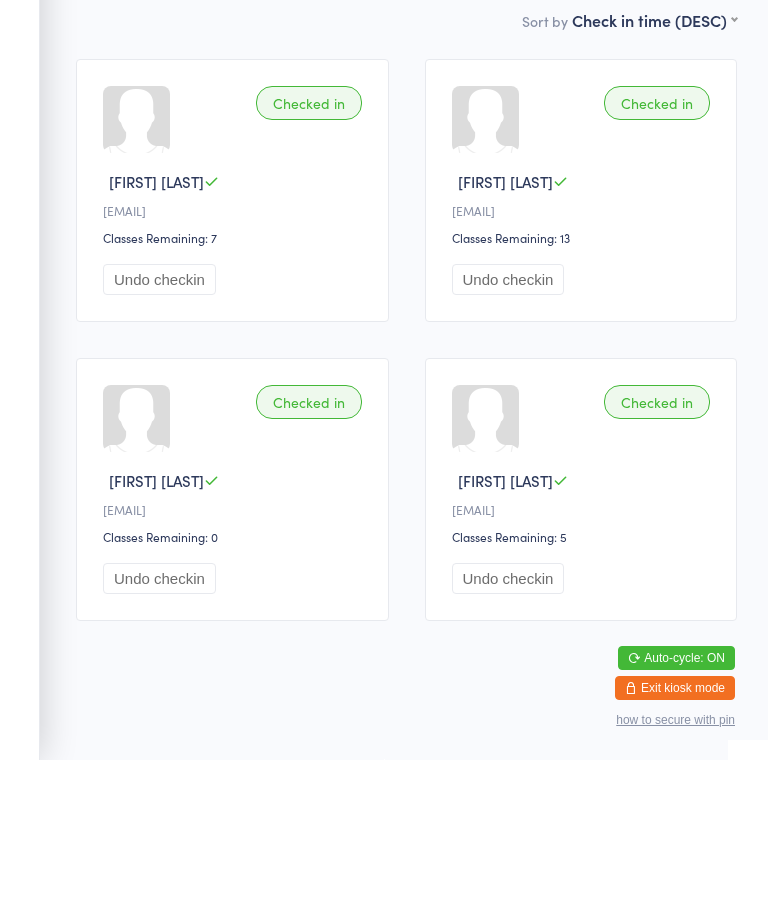 click on "[FIRST] [LAST]" at bounding box center (235, 342) 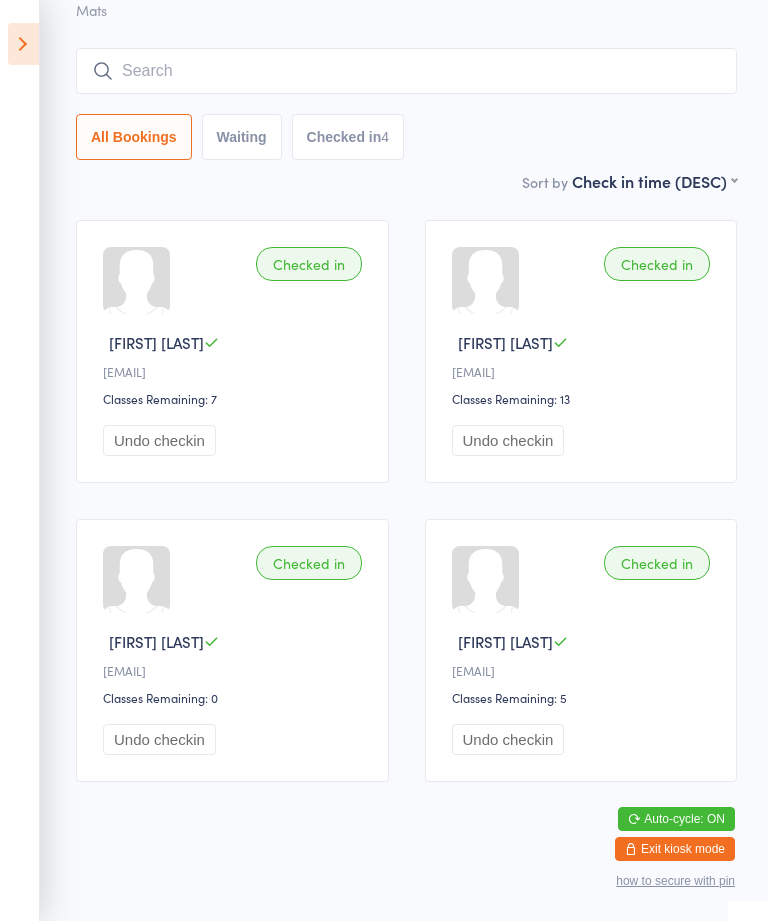 scroll, scrollTop: 0, scrollLeft: 0, axis: both 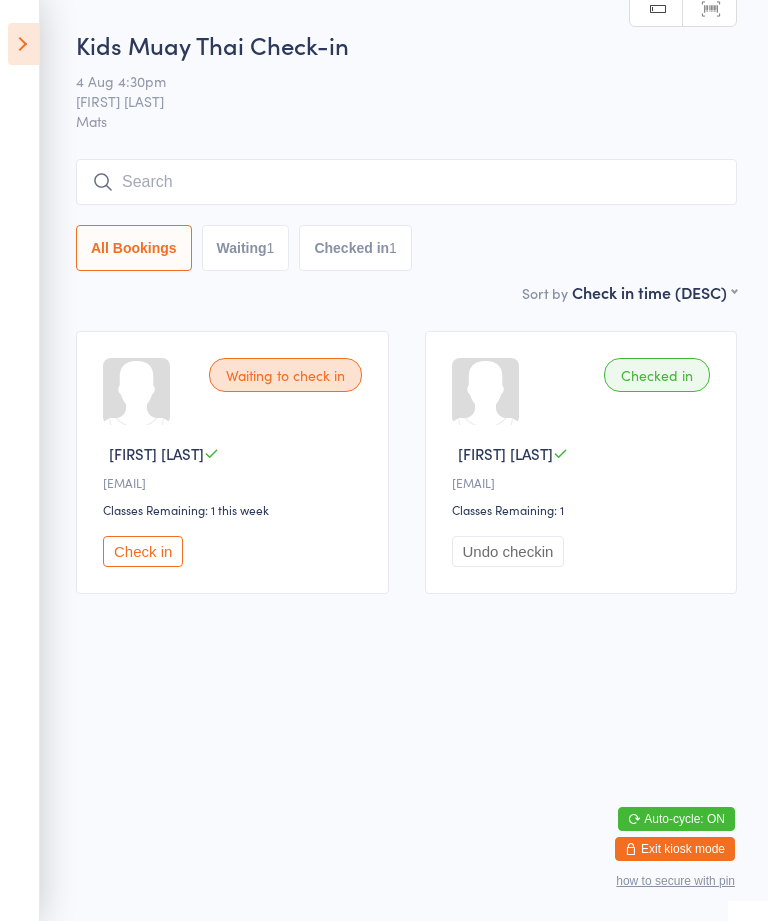 click on "Check in" at bounding box center [143, 551] 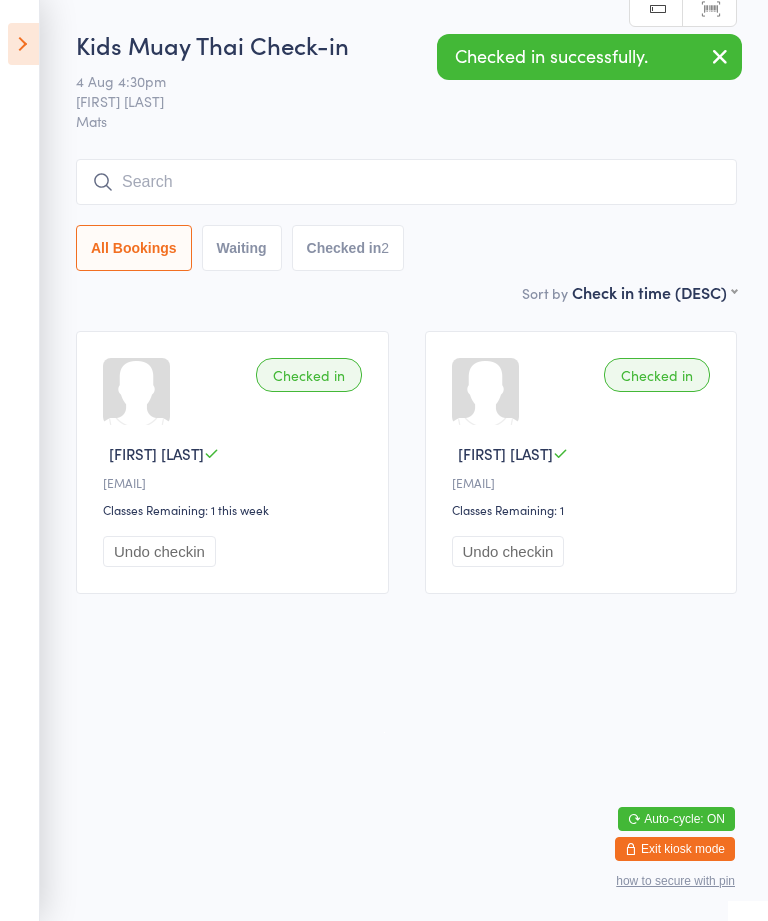 click at bounding box center [23, 44] 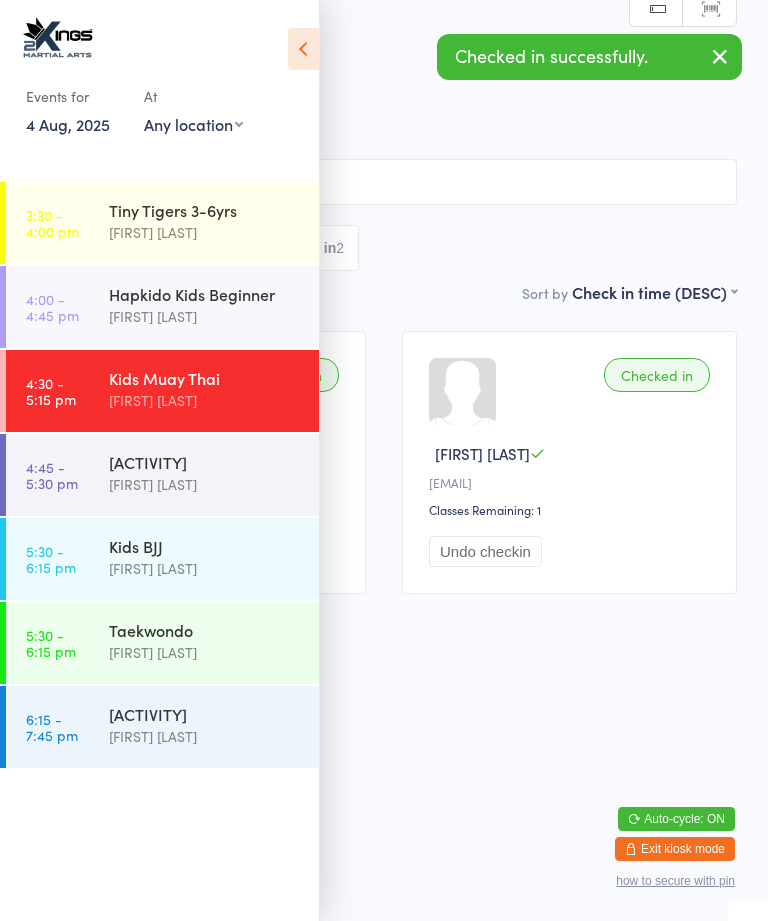 click on "[ACTIVITY] [FIRST] [LAST]" at bounding box center [214, 305] 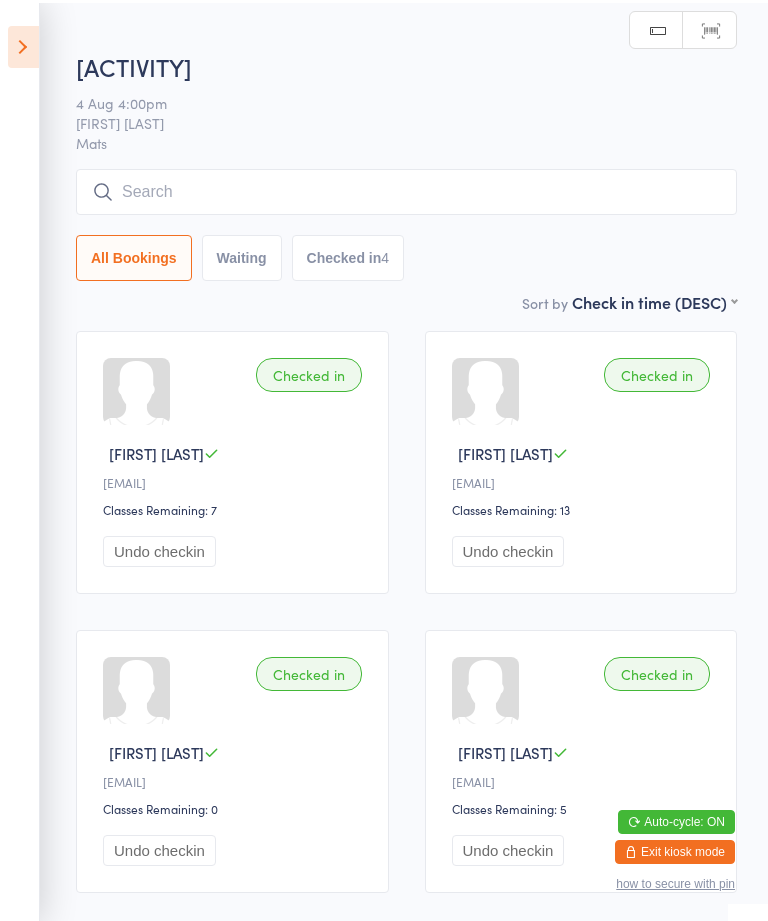 scroll, scrollTop: 0, scrollLeft: 0, axis: both 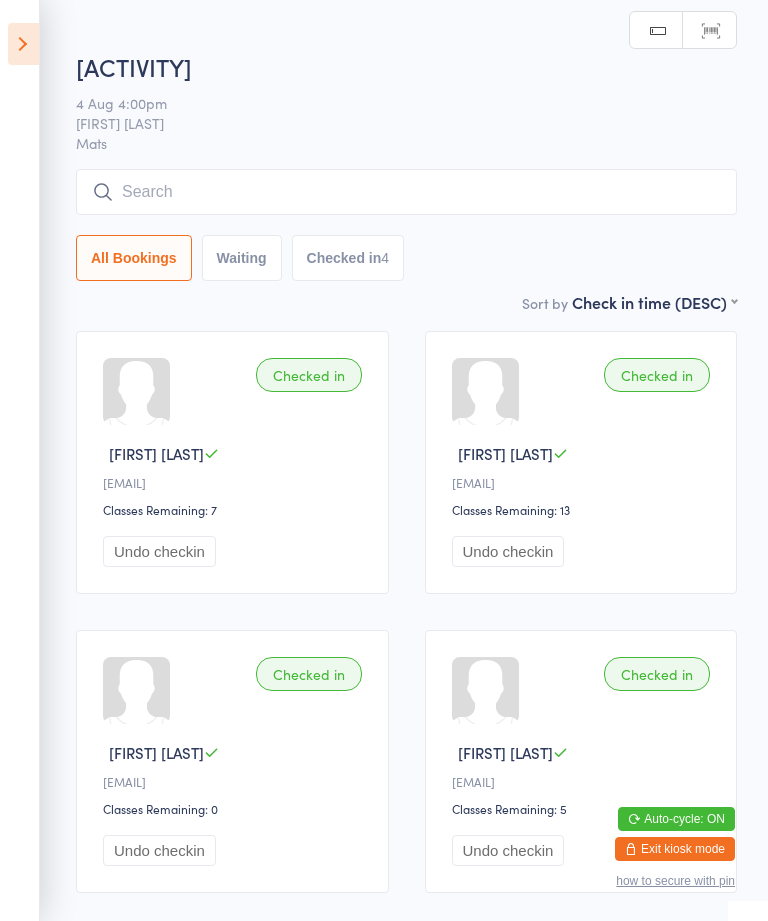 click at bounding box center [23, 44] 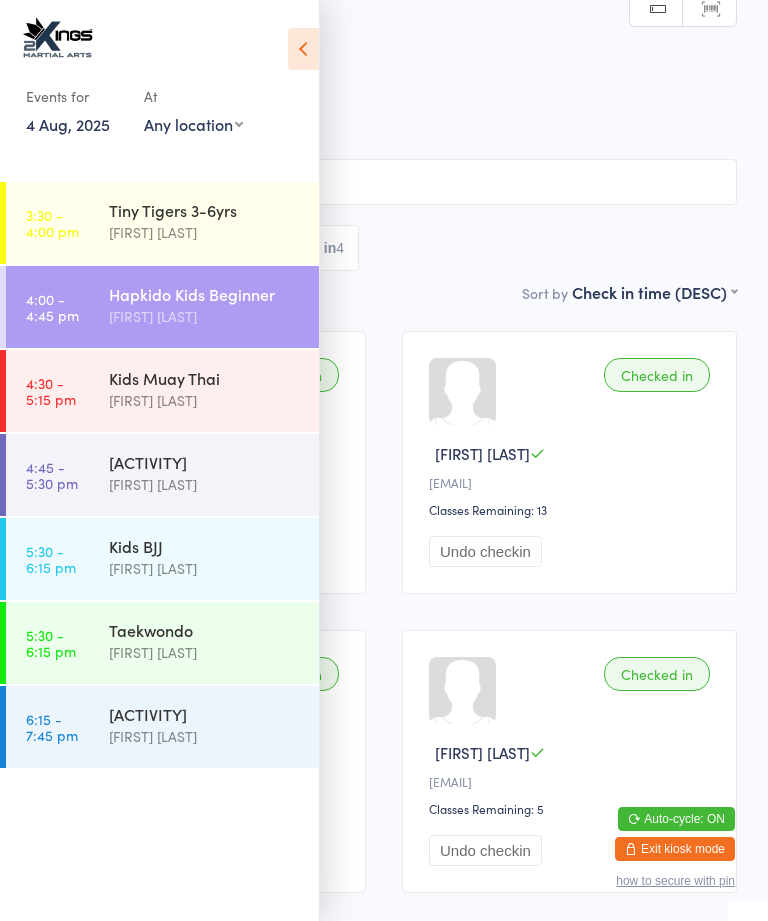 click on "[ACTIVITY]" at bounding box center (205, 462) 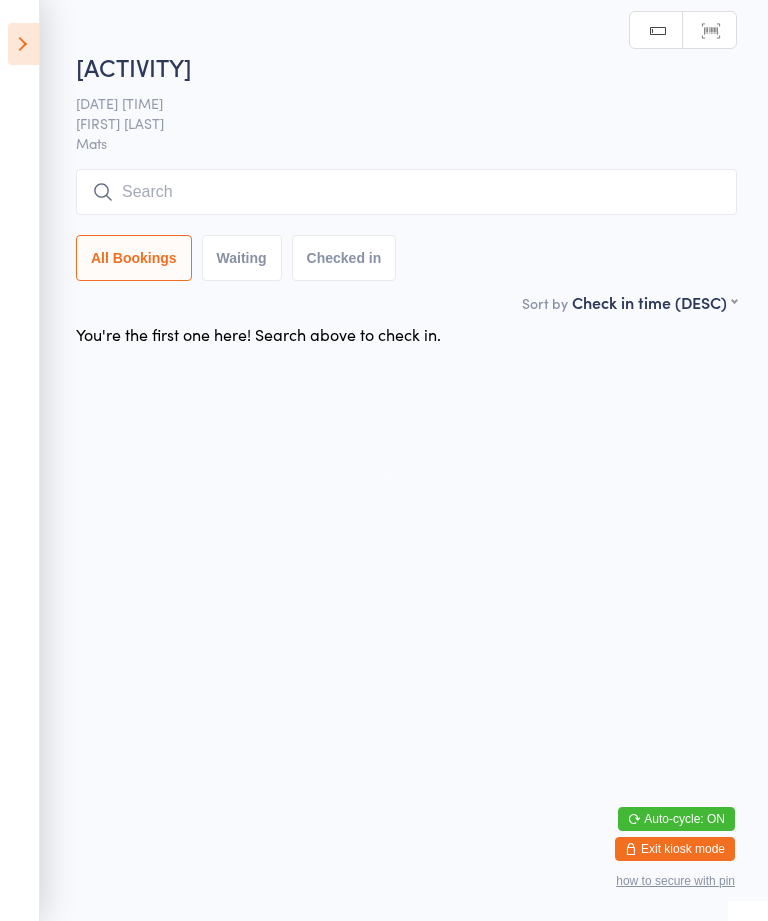 click on "[ACTIVITY] [DATE] [TIME] [FIRST] [LAST]" at bounding box center [406, 170] 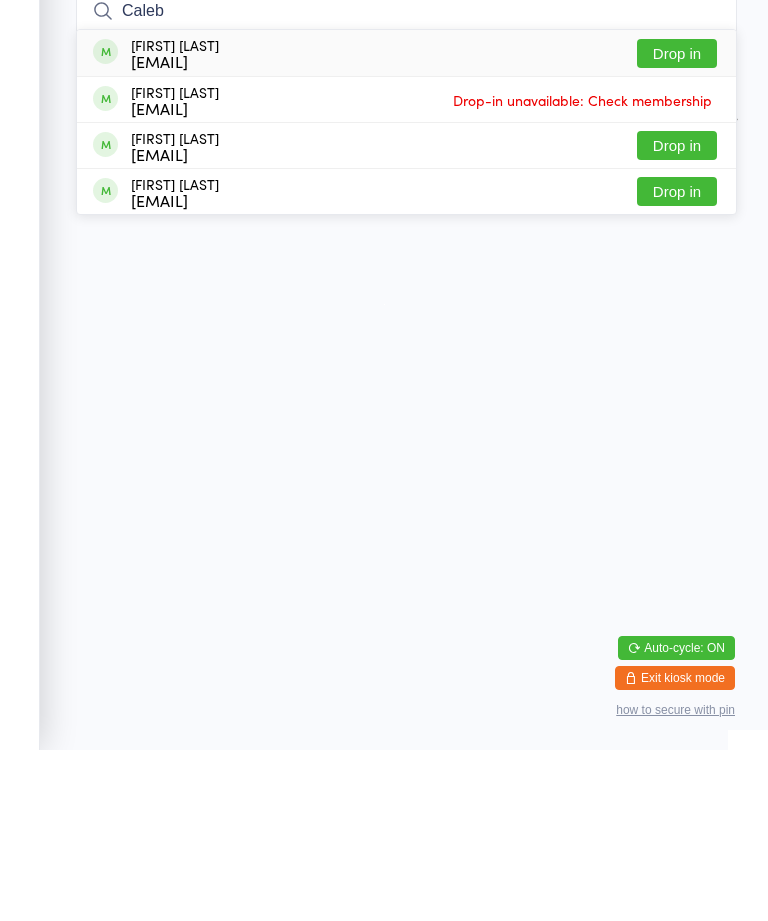 type on "Caleb" 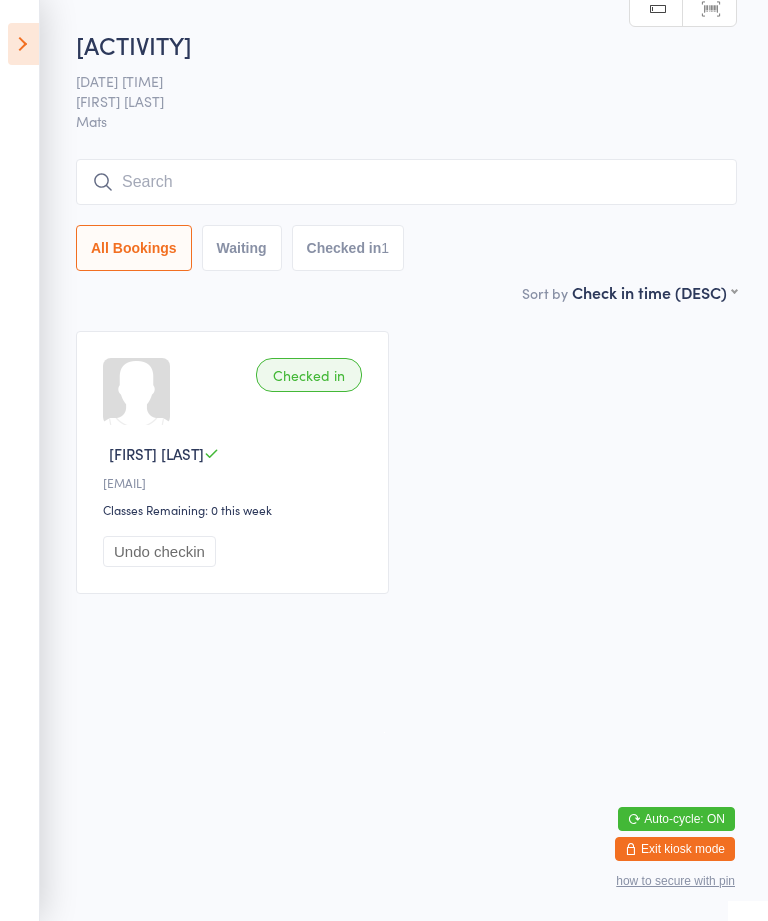 click at bounding box center (23, 44) 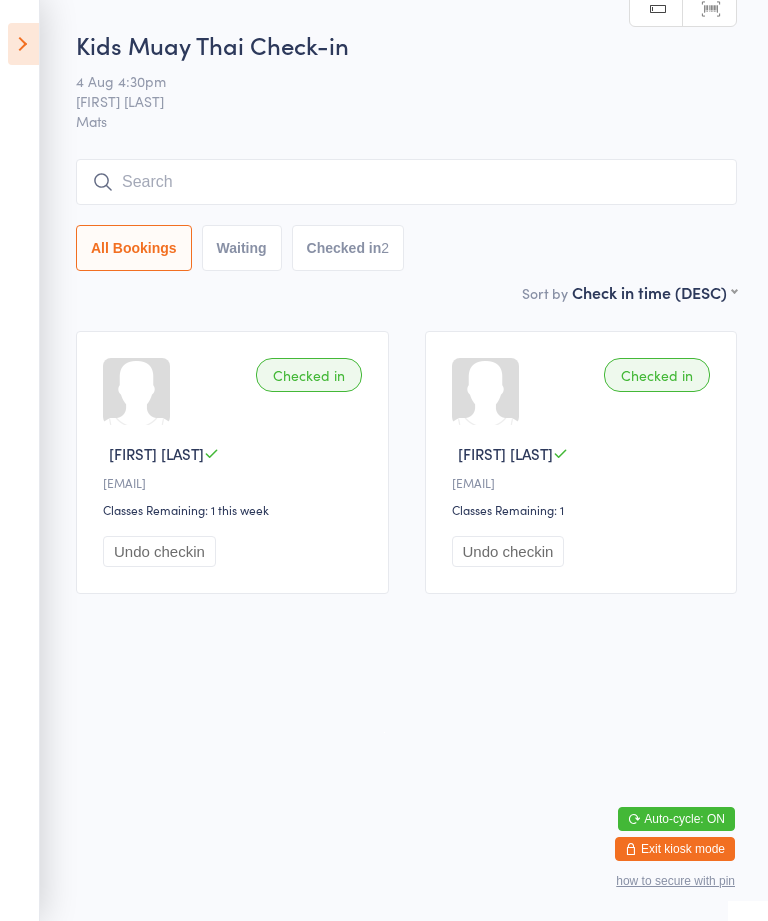 click at bounding box center (406, 182) 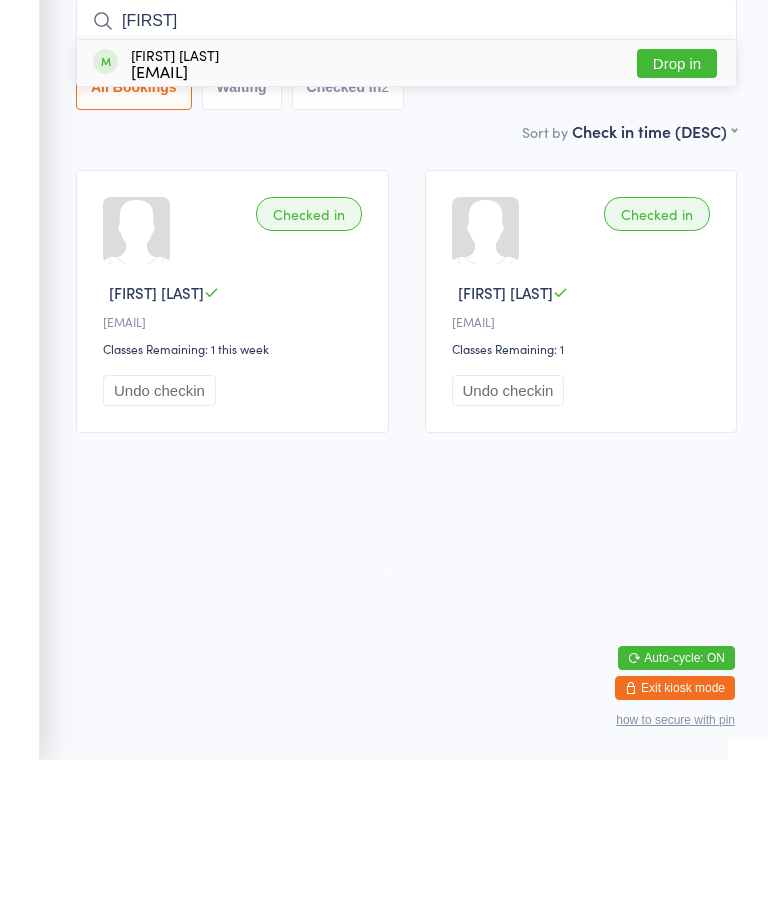 type on "[FIRST]" 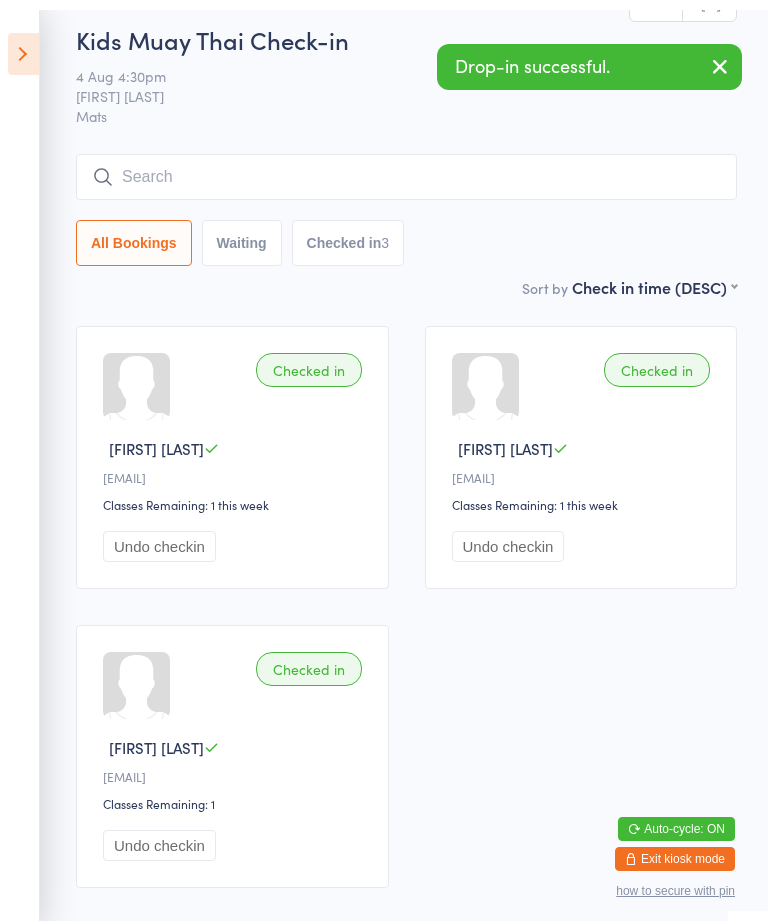 scroll, scrollTop: 0, scrollLeft: 0, axis: both 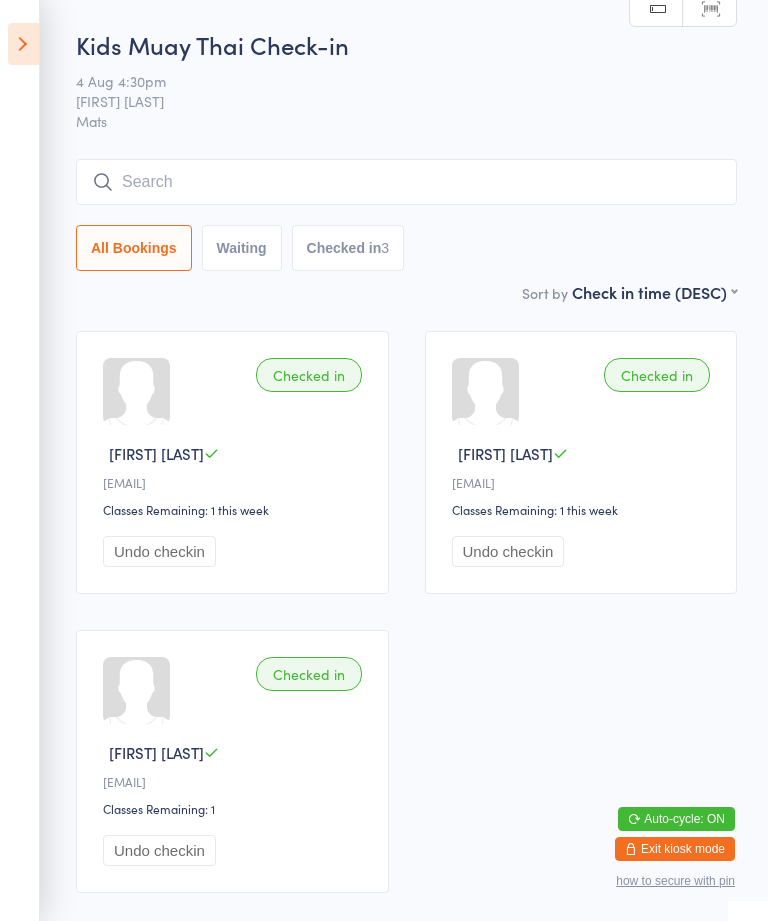 click at bounding box center [406, 182] 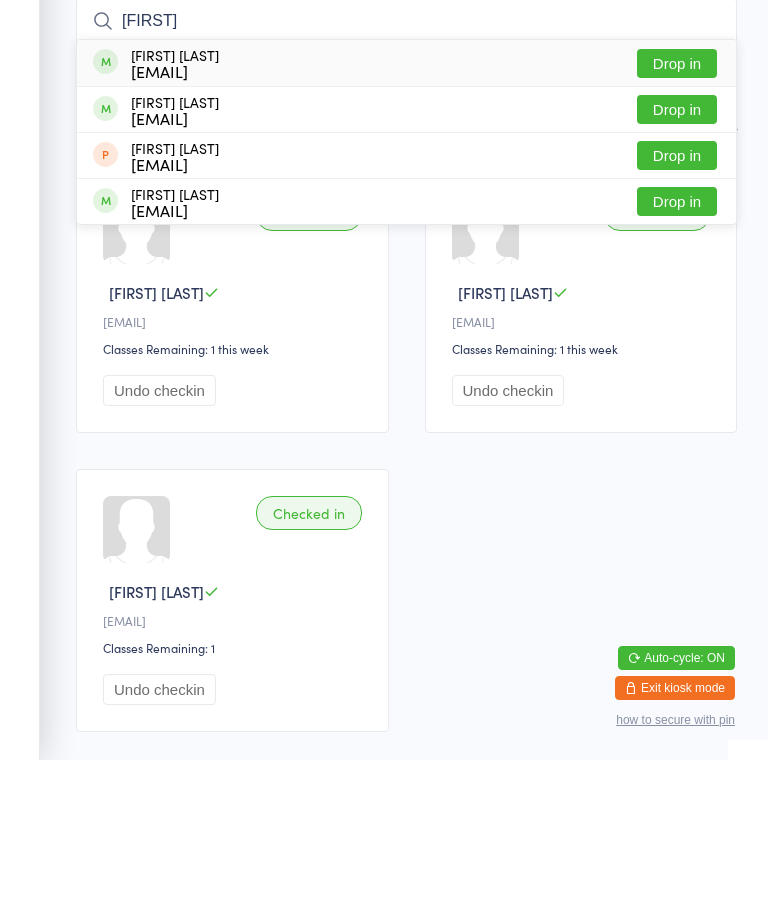 type on "[FIRST]" 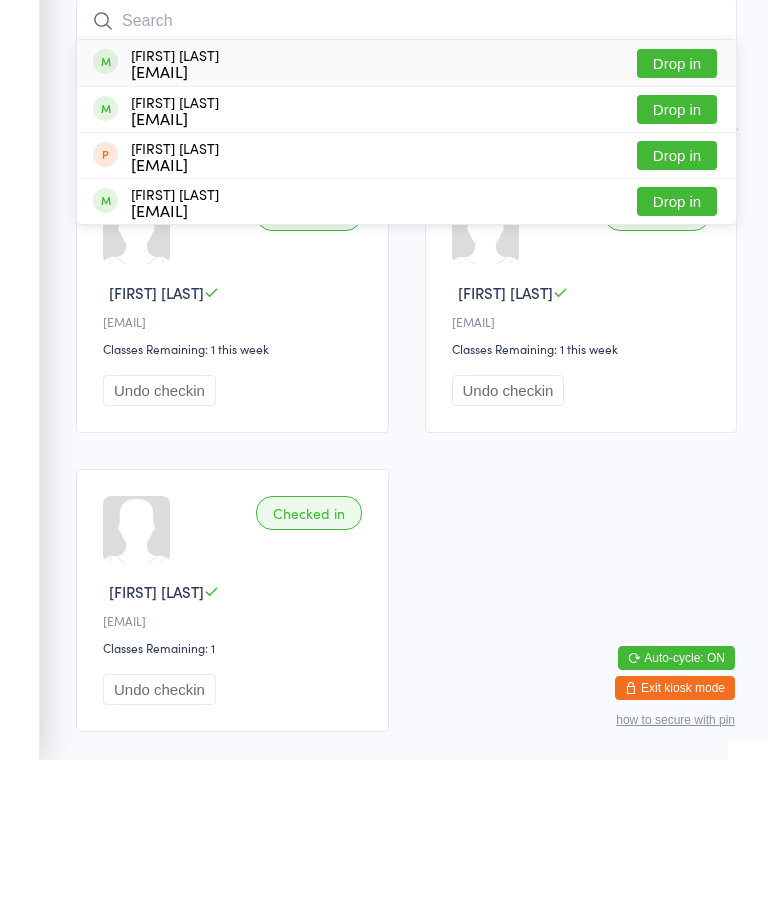 scroll, scrollTop: 141, scrollLeft: 0, axis: vertical 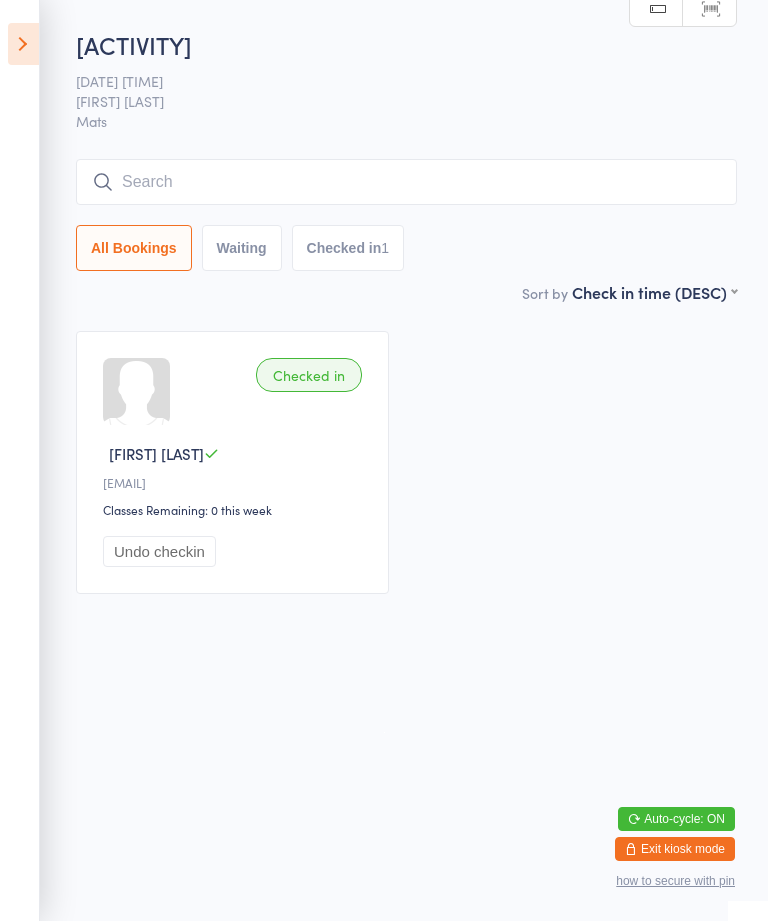 click at bounding box center [406, 182] 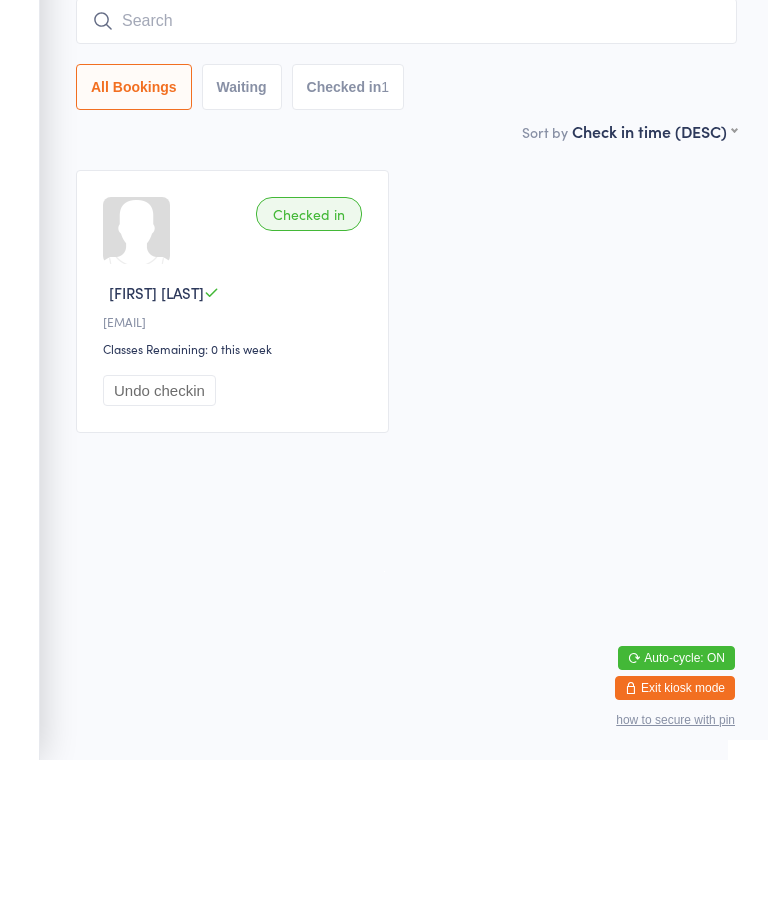 click on "[ACTIVITY] [FIRST] [EMAIL]" at bounding box center (406, 462) 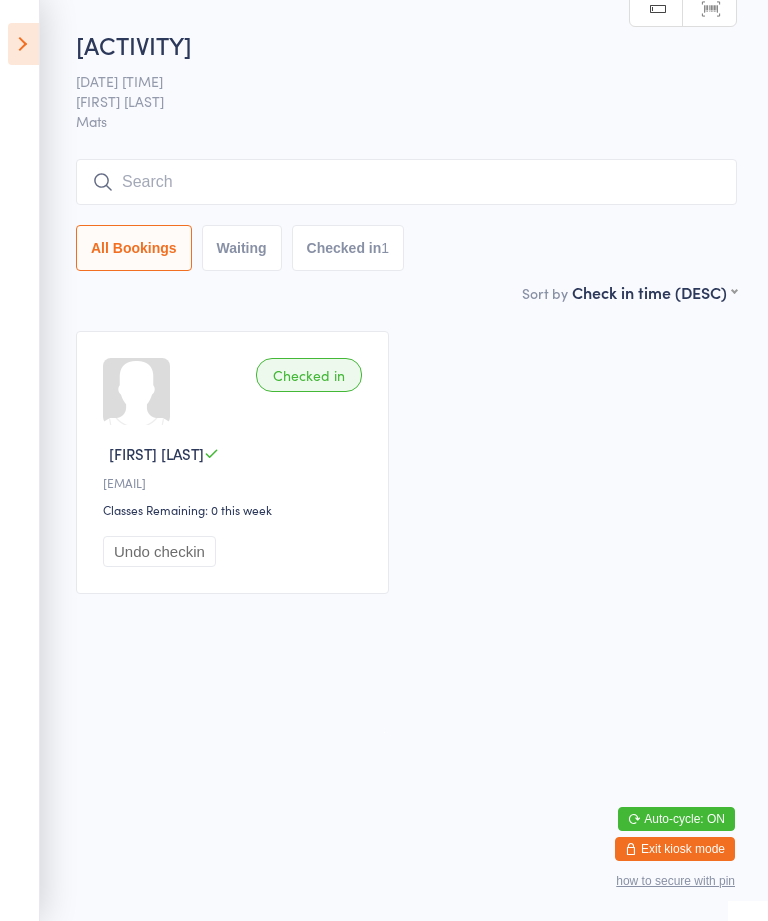 click at bounding box center [23, 44] 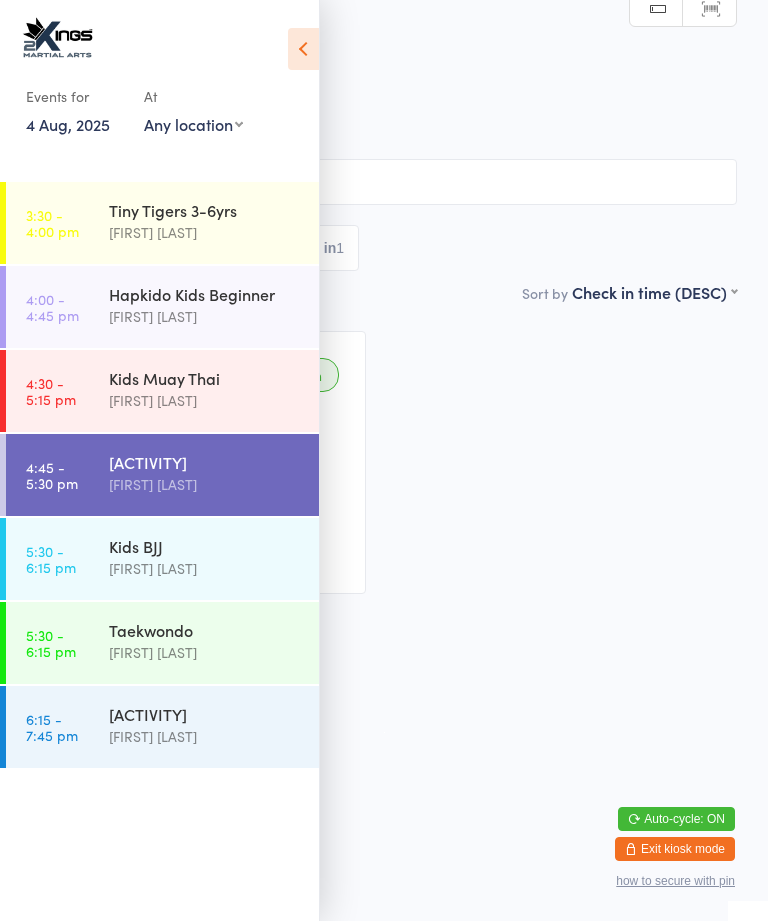 click on "[FIRST] [LAST]" at bounding box center [205, 400] 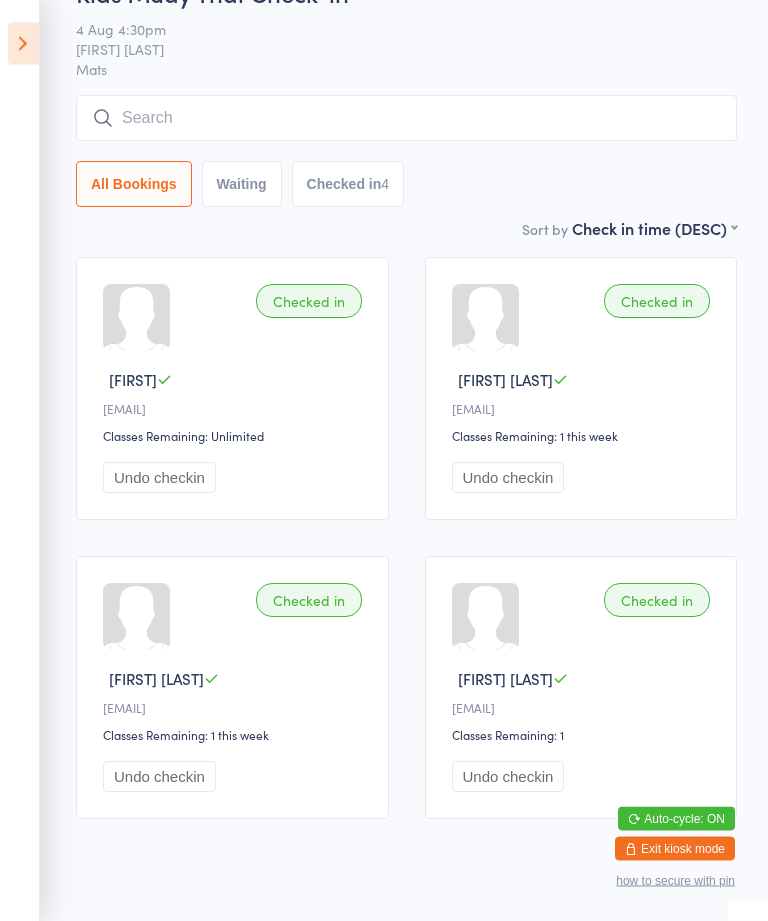 scroll, scrollTop: 77, scrollLeft: 0, axis: vertical 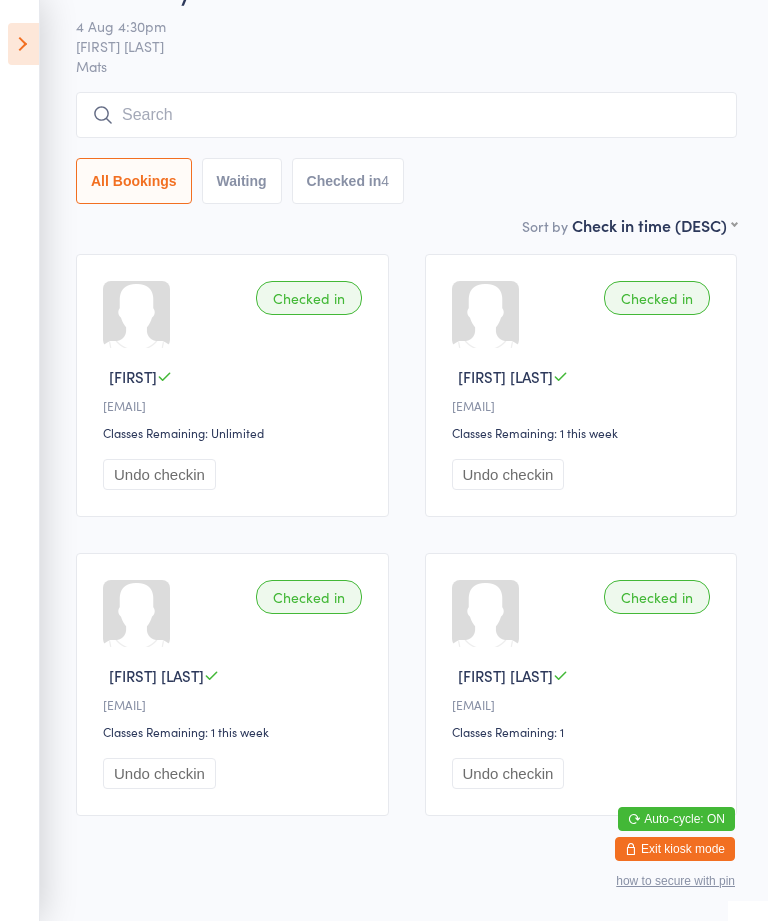 click at bounding box center (406, 115) 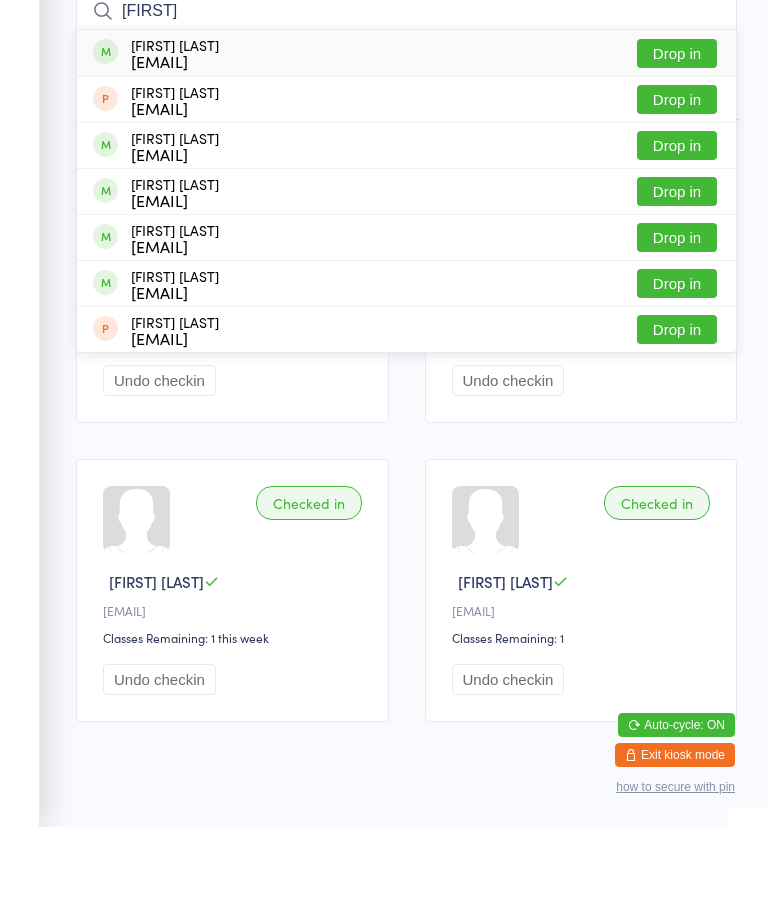 type on "[FIRST]" 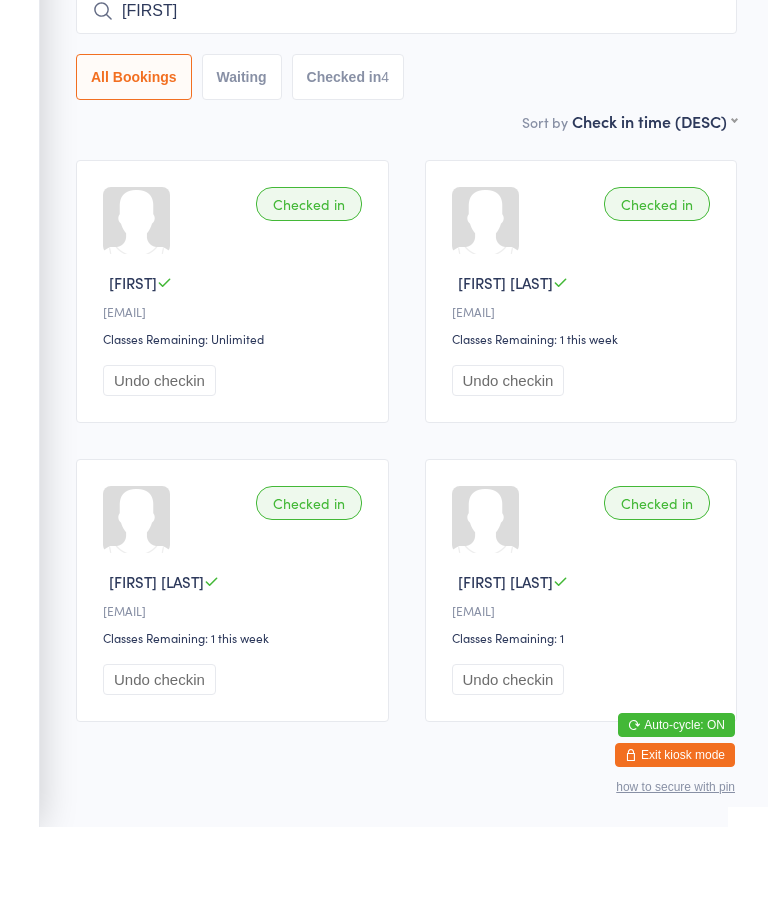 type 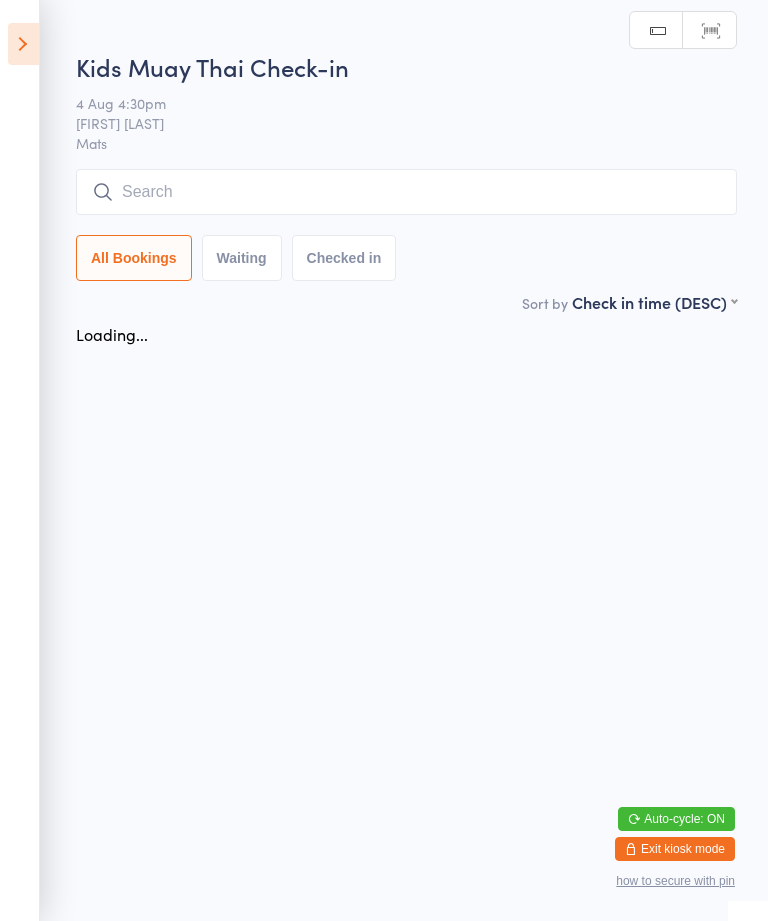 scroll, scrollTop: 0, scrollLeft: 0, axis: both 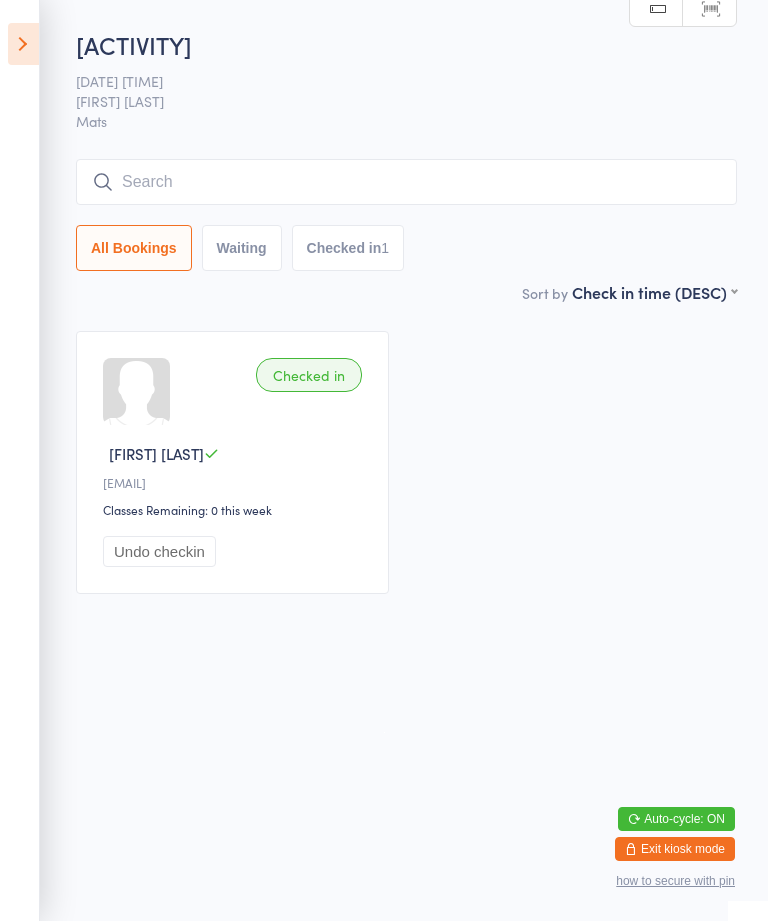 click on "[ACTIVITY] [DATE] [TIME] [FIRST] [LAST]" at bounding box center (406, 154) 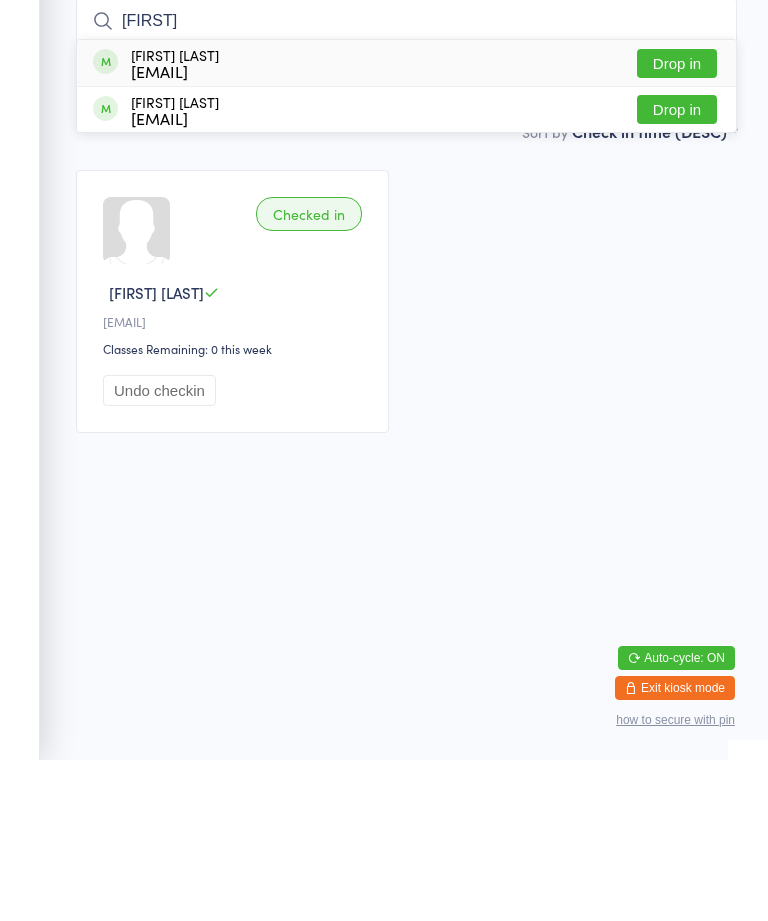 type on "[FIRST]" 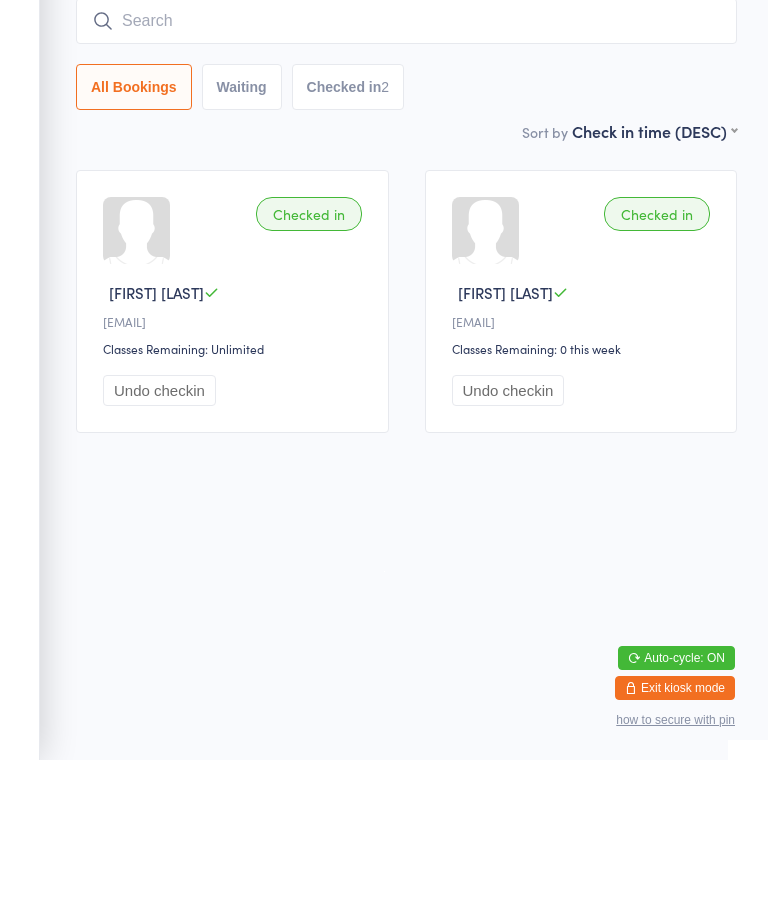 click at bounding box center [406, 182] 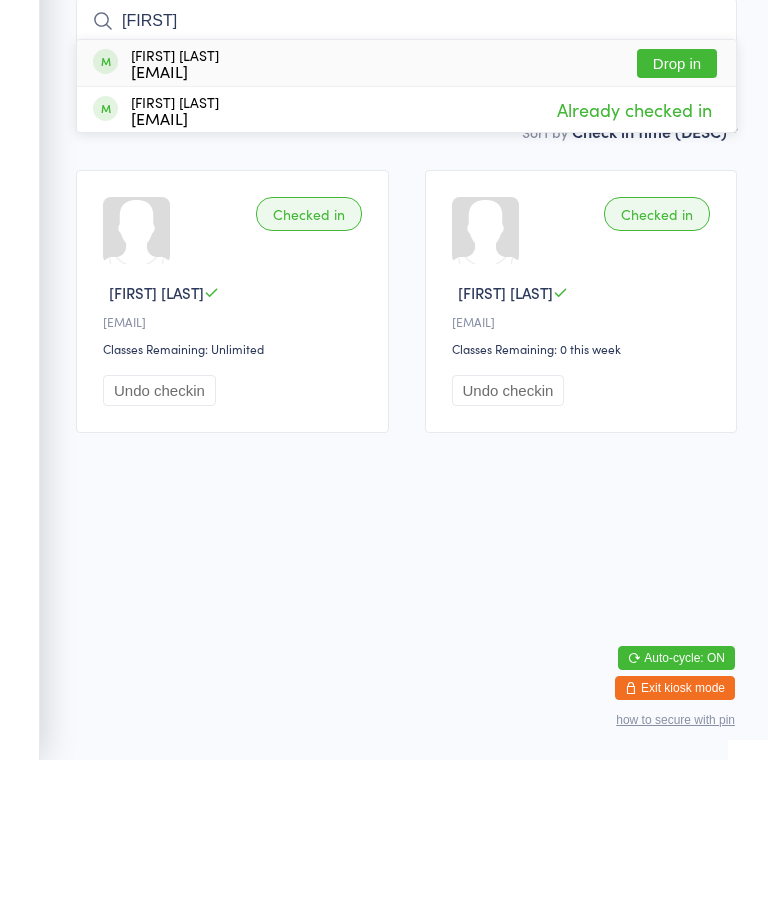 type on "[FIRST]" 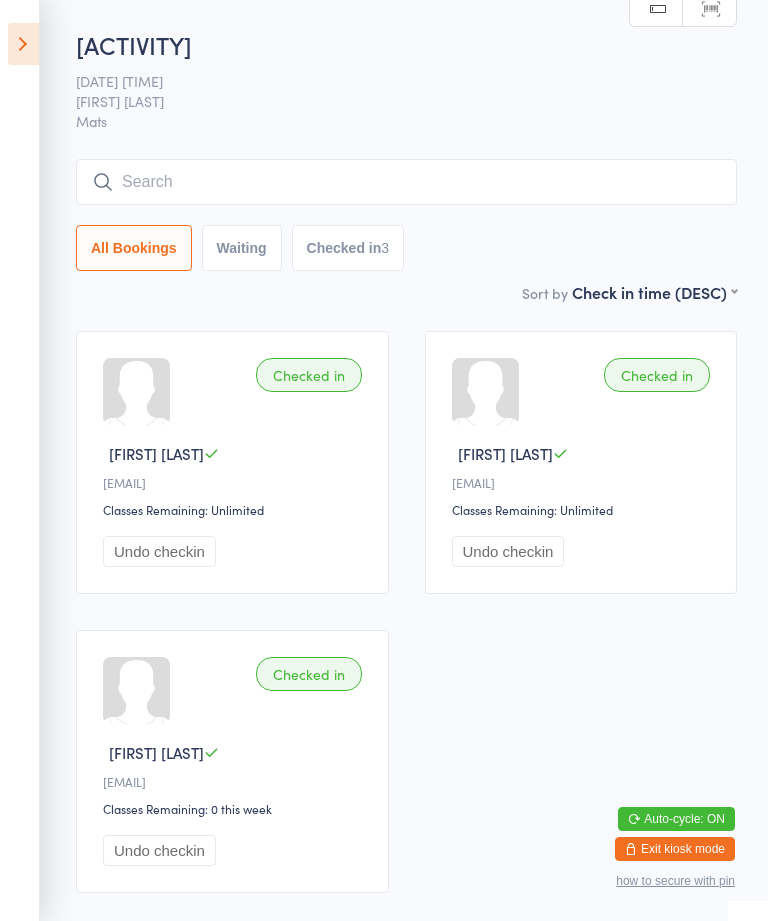 click at bounding box center (23, 44) 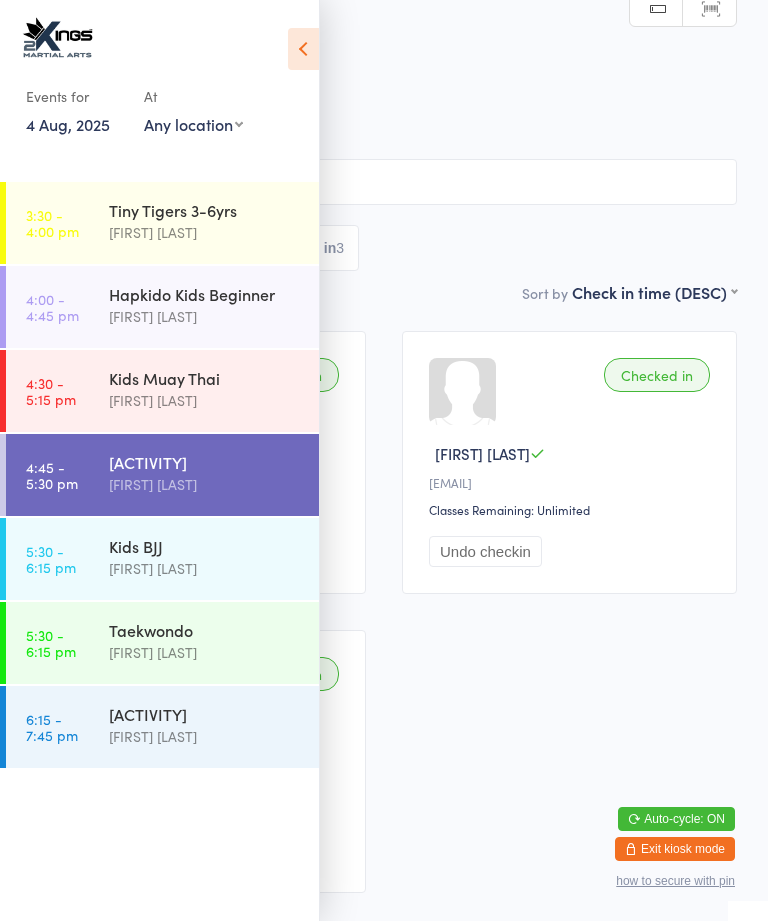 click on "[FIRST] [LAST]" at bounding box center (205, 568) 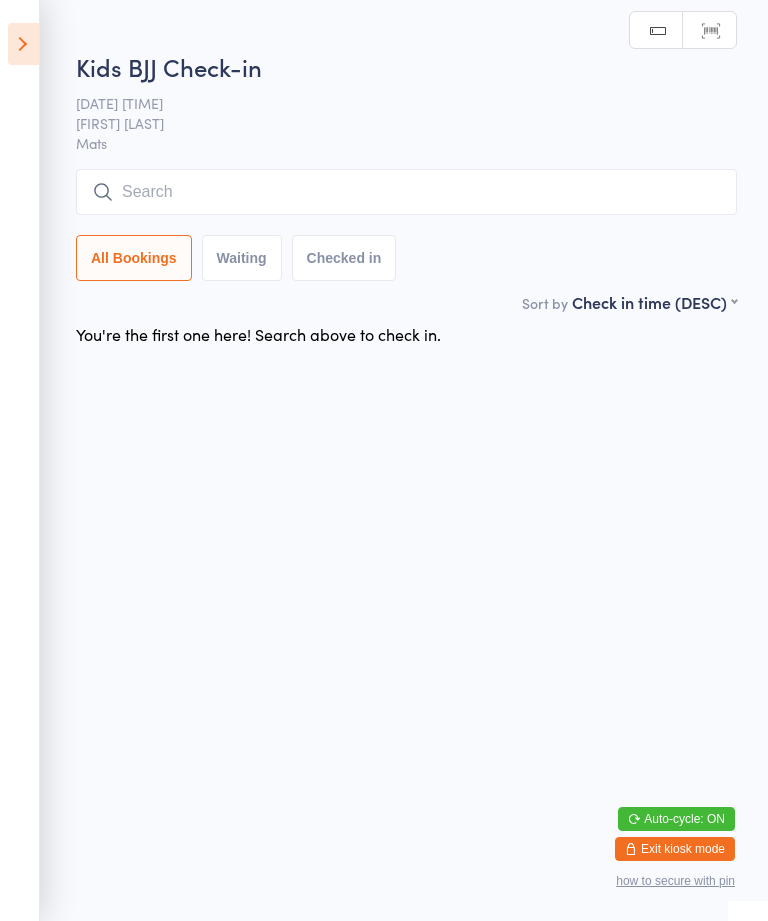 click at bounding box center [406, 192] 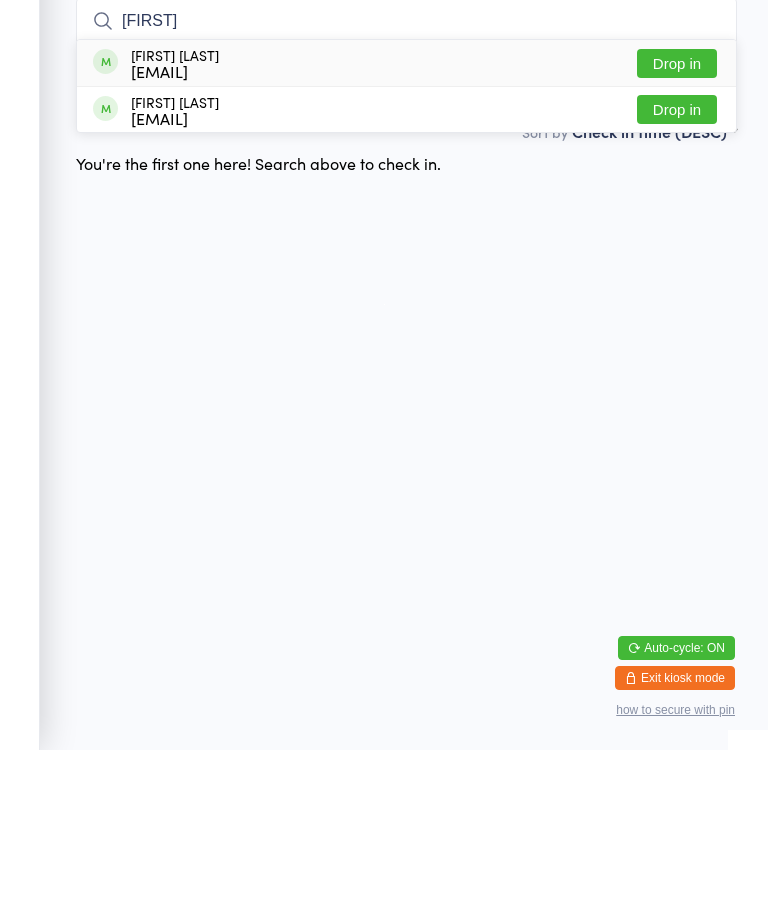 type on "[FIRST]" 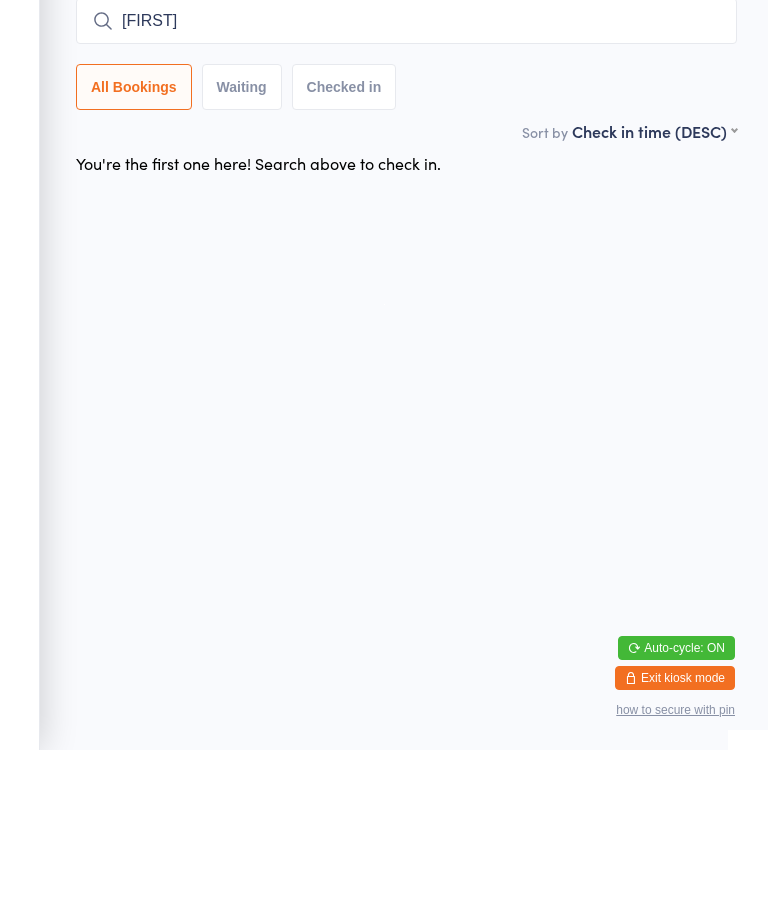 type 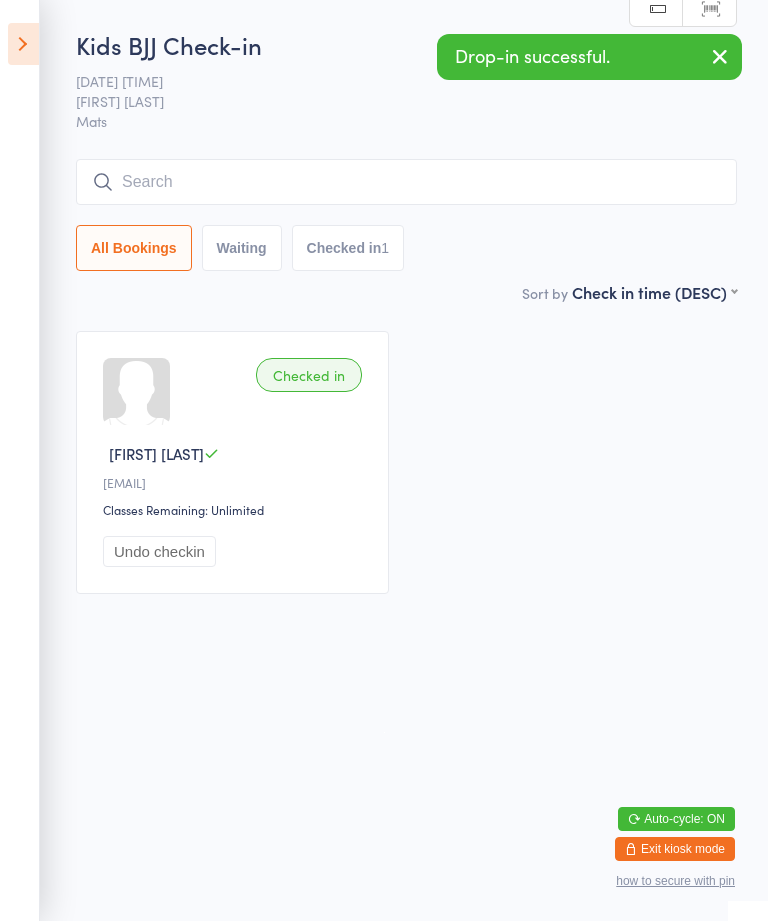 click at bounding box center (23, 44) 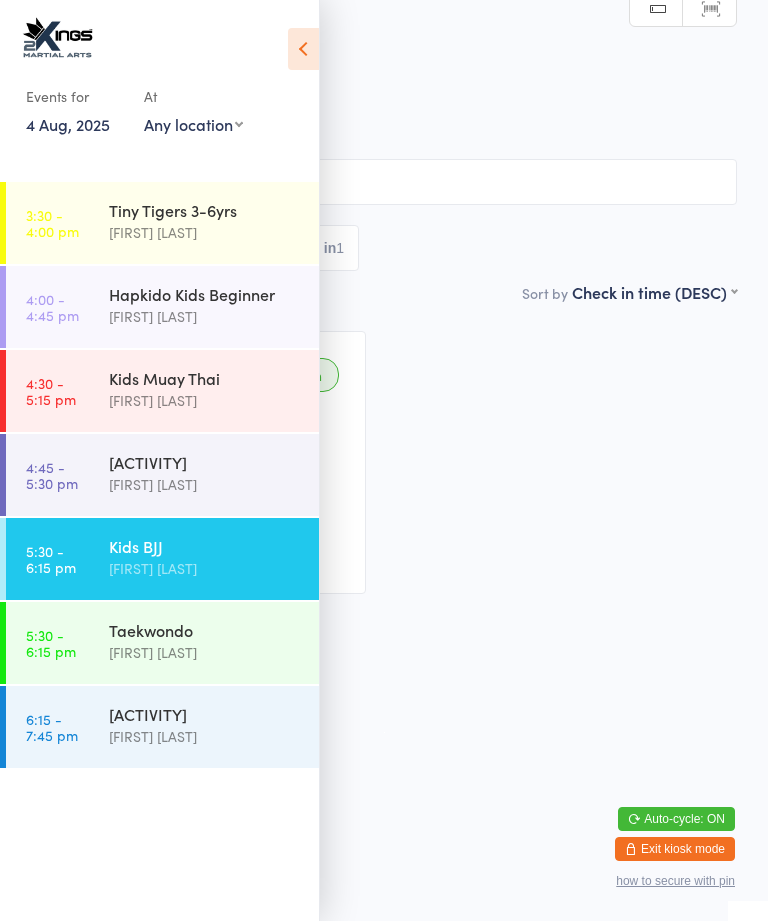 click on "[ACTIVITY]" at bounding box center [205, 462] 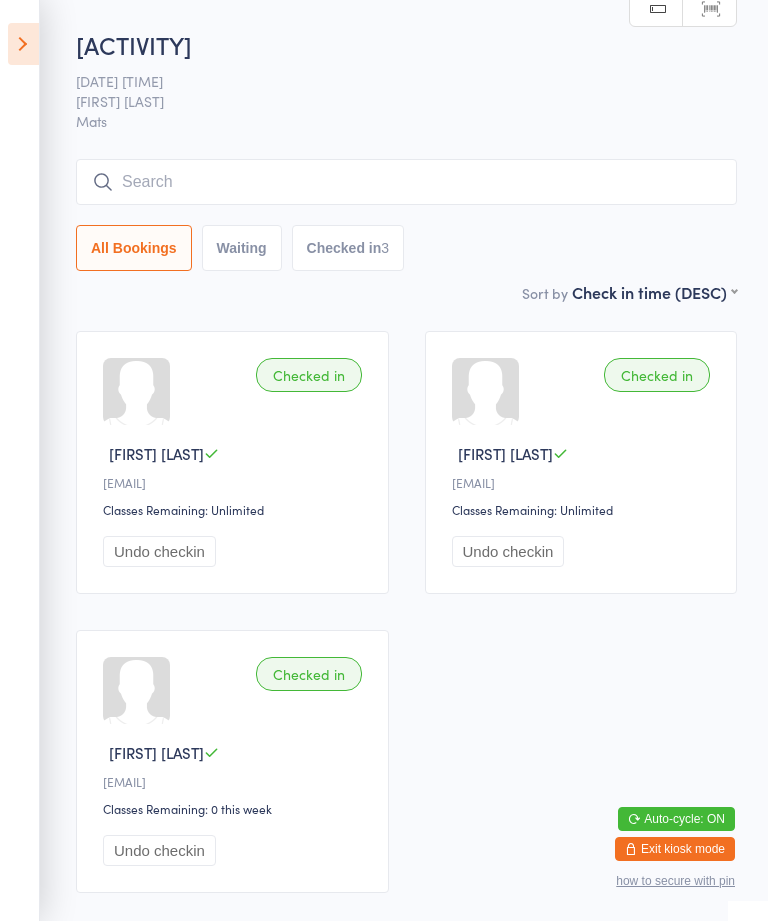 click at bounding box center [23, 44] 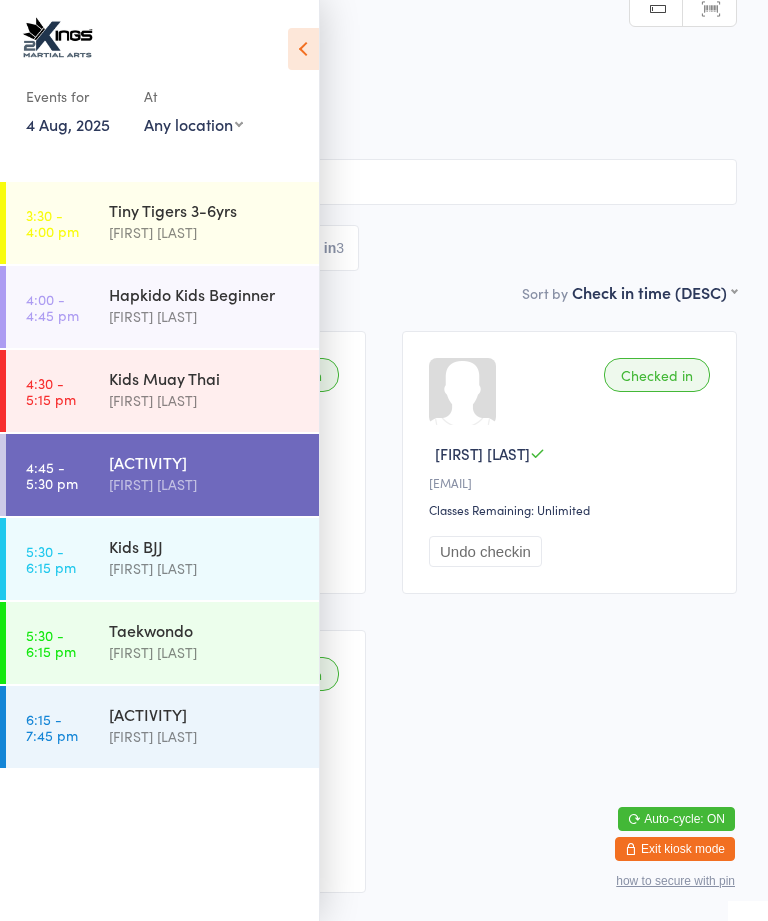 click on "[FIRST] [LAST]" at bounding box center (205, 568) 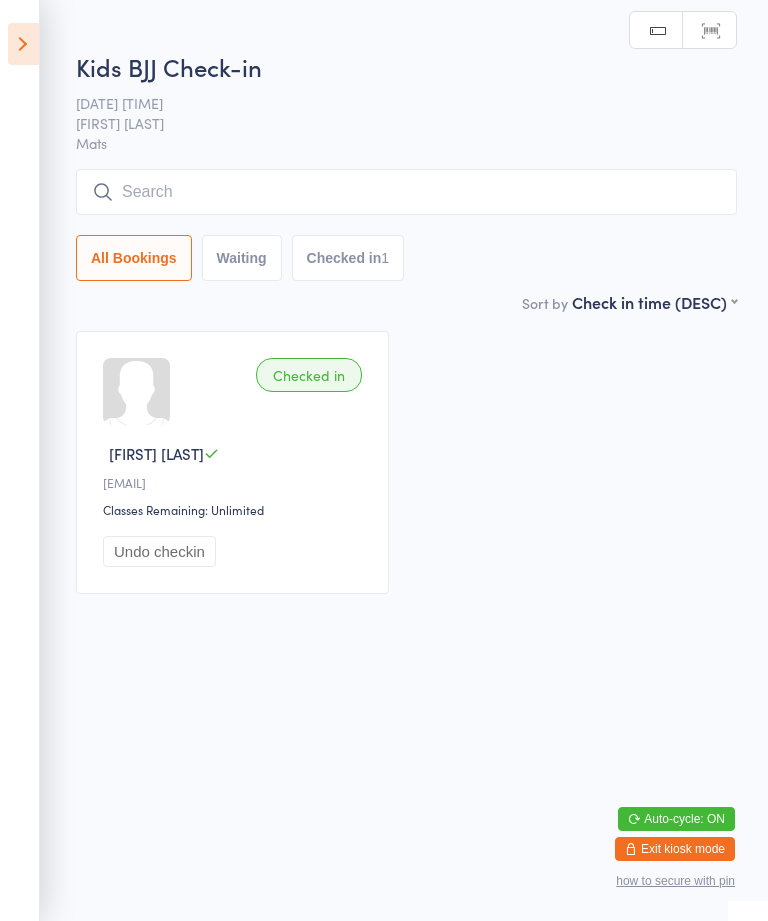 click at bounding box center [406, 192] 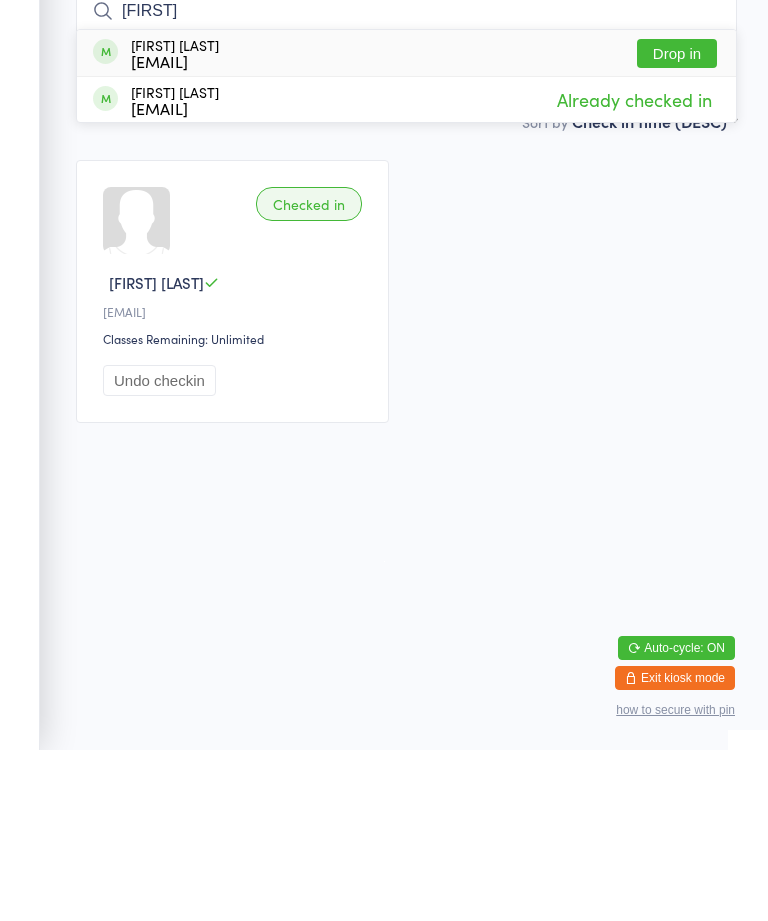 type on "[FIRST]" 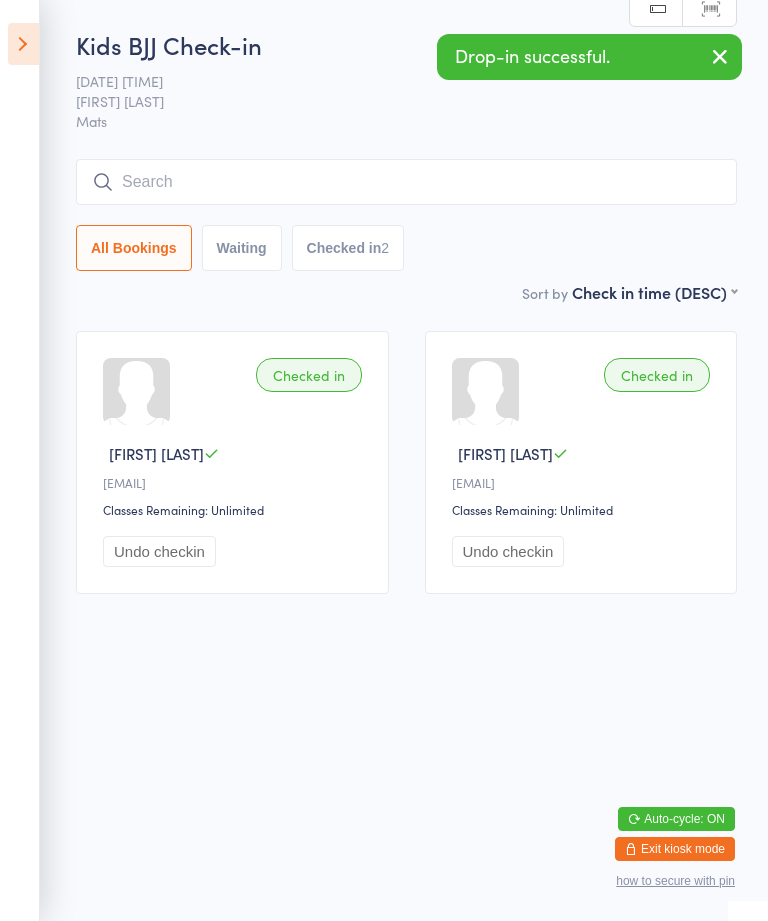 click on "Events for 4 Aug, 2025 4 Aug, 2025
August 2025
Sun Mon Tue Wed Thu Fri Sat
31
27
28
29
30
31
01
02
32
03
04
05
06
07
08
09
33
10
11
12
13
14
15
16
34
17
18
19
20
21
22
23
35
24
25
26
27
28
29
30" at bounding box center [20, 460] 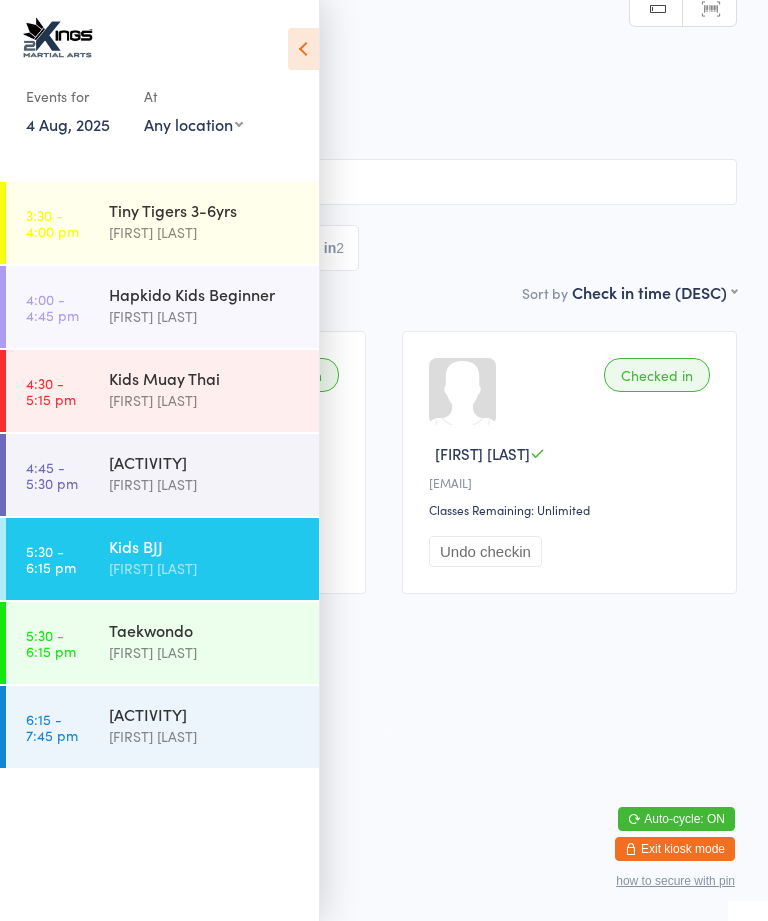 click on "[TIME] - [TIME]" at bounding box center [52, 475] 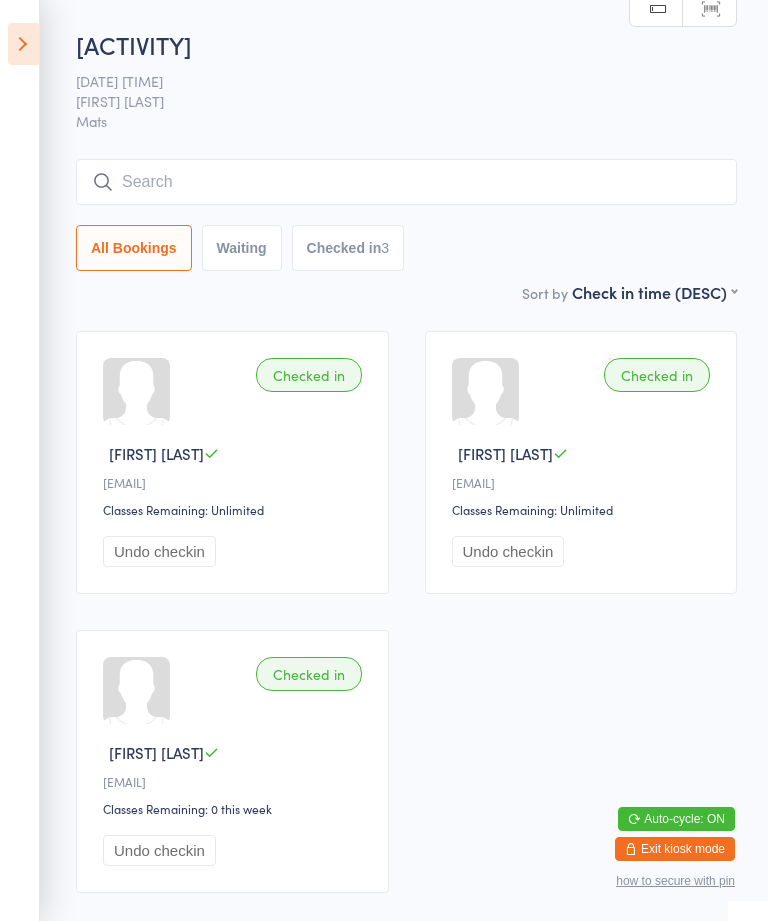 click at bounding box center (406, 182) 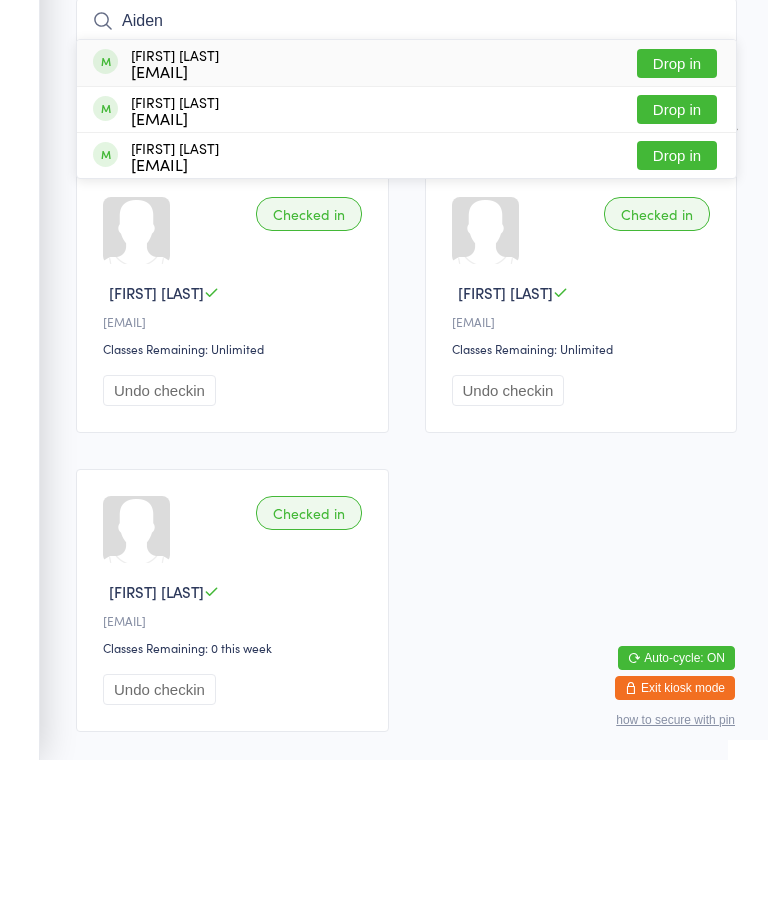 type on "Aiden" 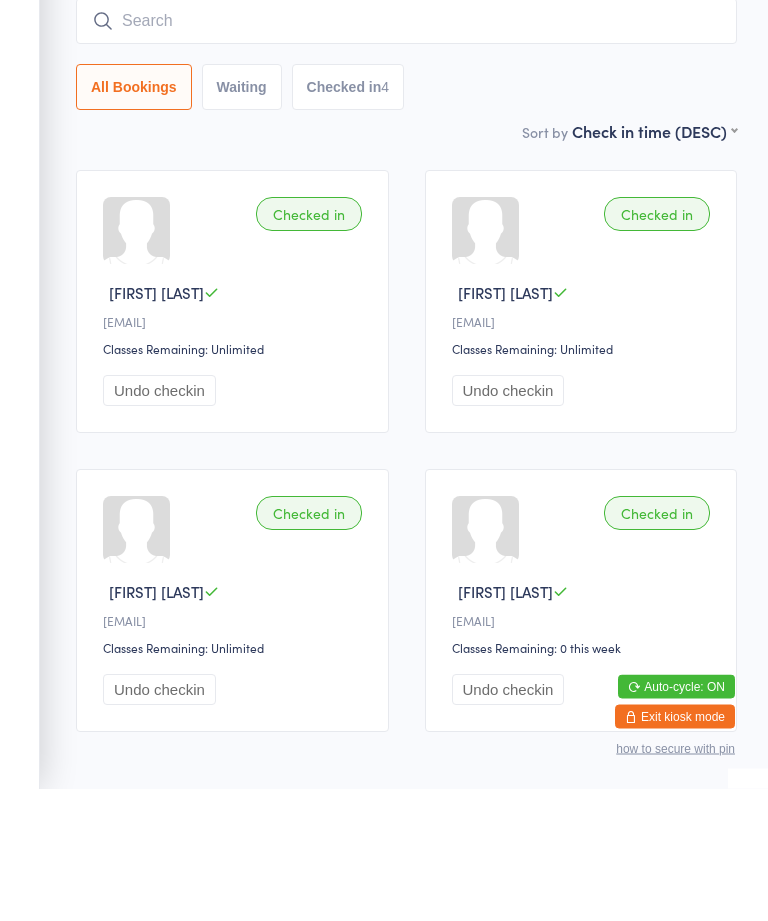 scroll, scrollTop: 0, scrollLeft: 0, axis: both 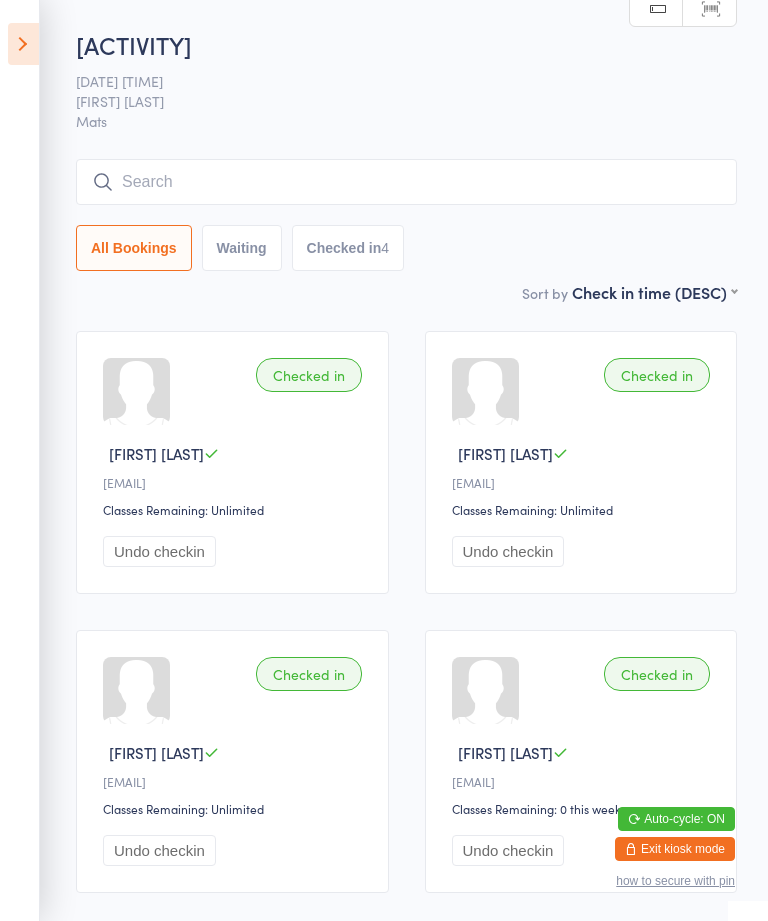 click at bounding box center [23, 44] 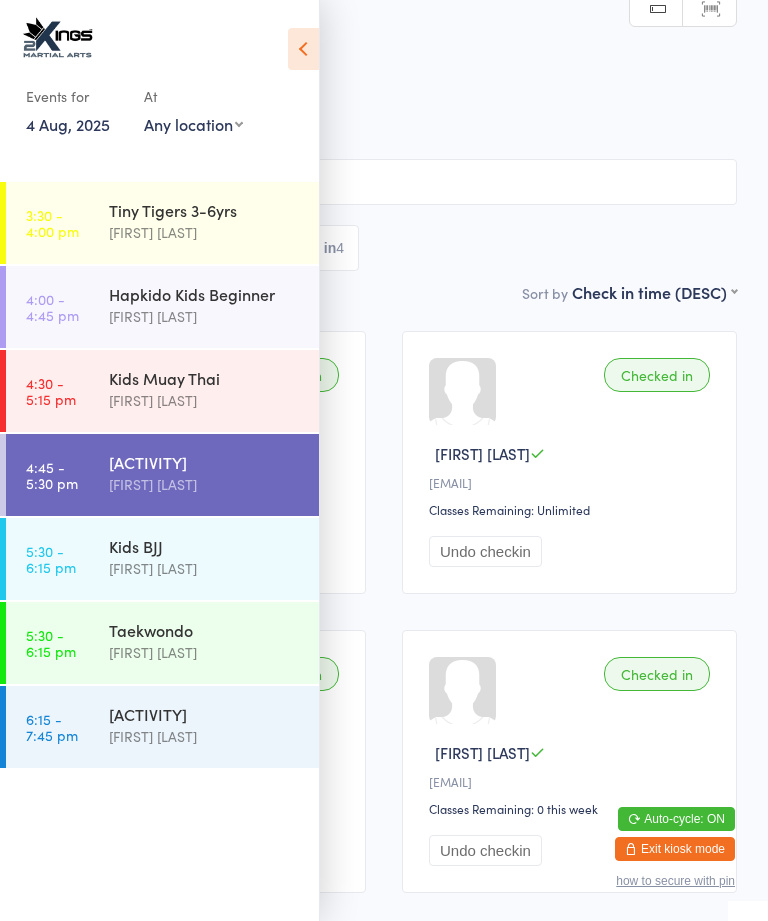 click on "[TIME] [TIME] [ACTIVITY] [FIRST] [LAST]" at bounding box center [162, 643] 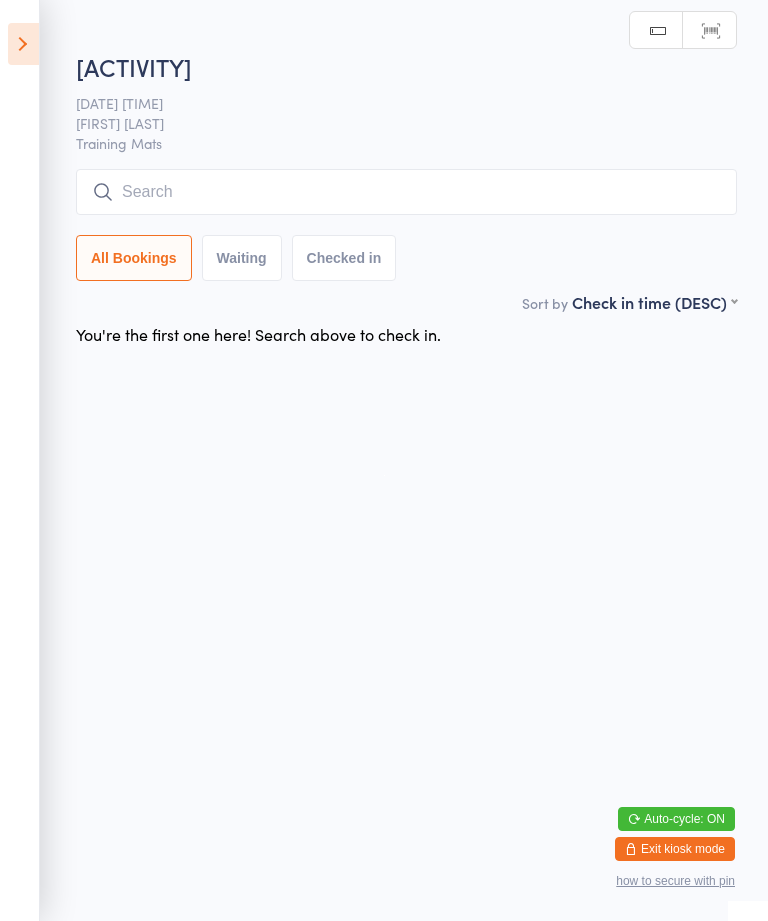 click at bounding box center (406, 192) 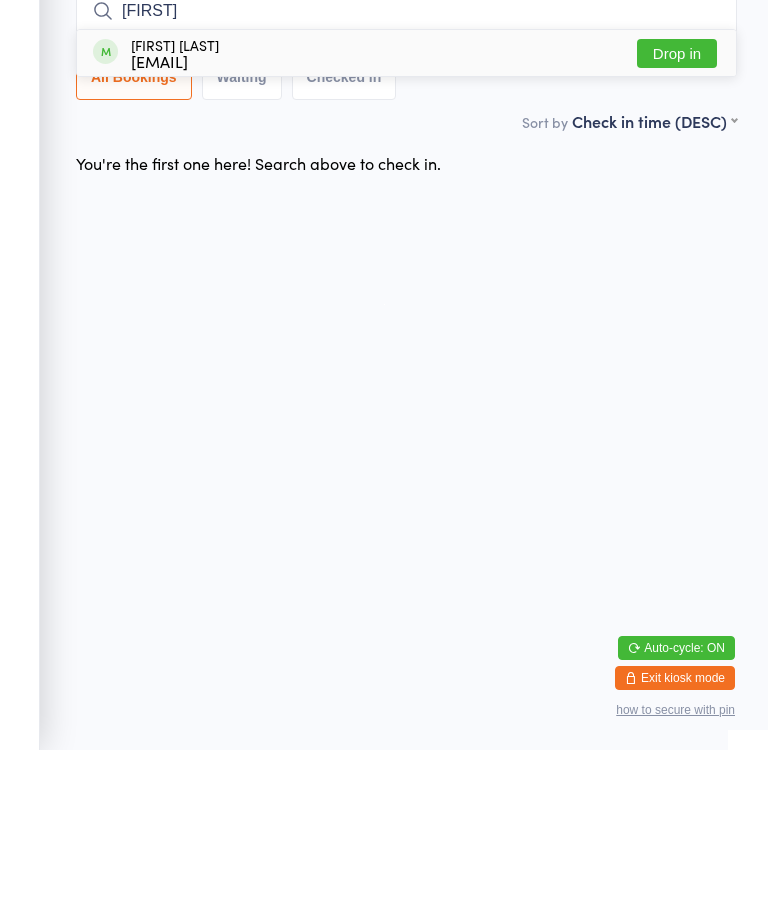 type on "[FIRST]" 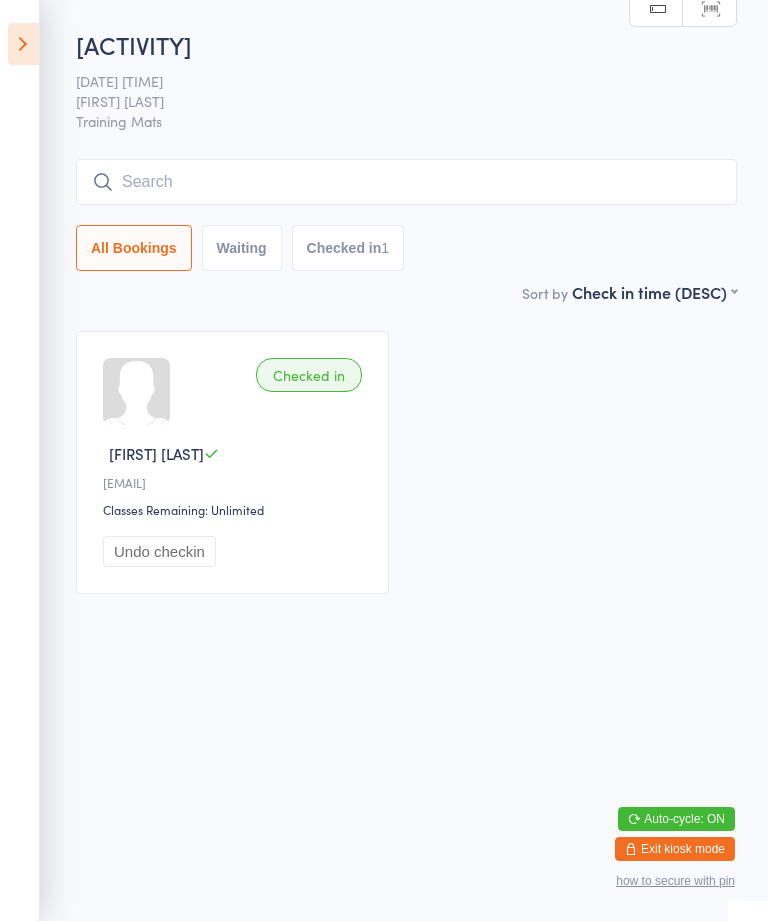 click at bounding box center (23, 44) 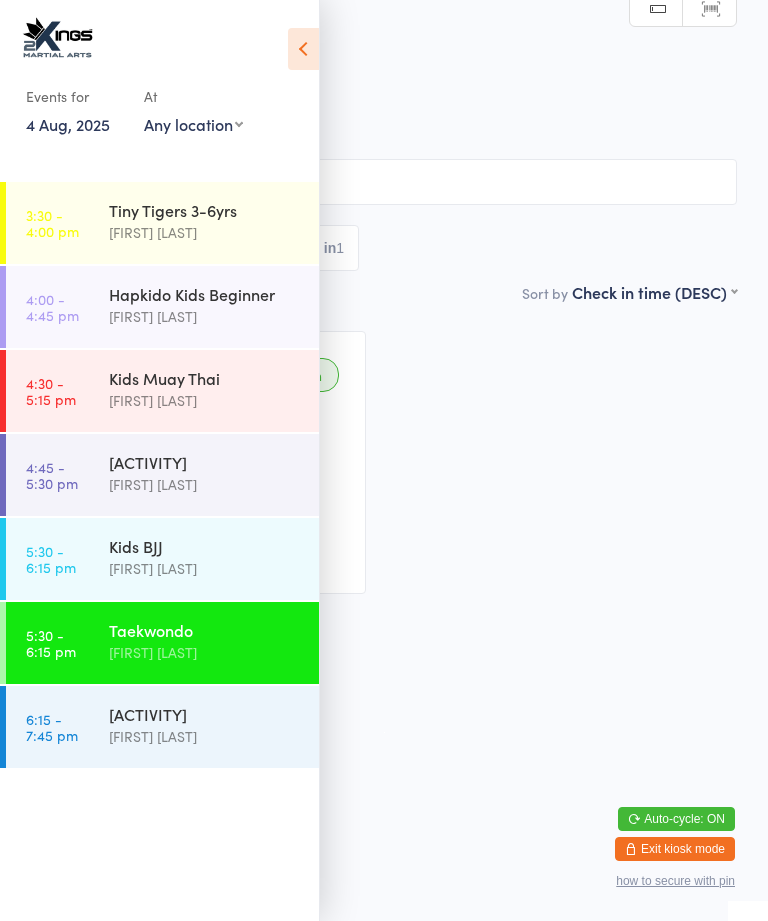 click on "Kids BJJ" at bounding box center [205, 546] 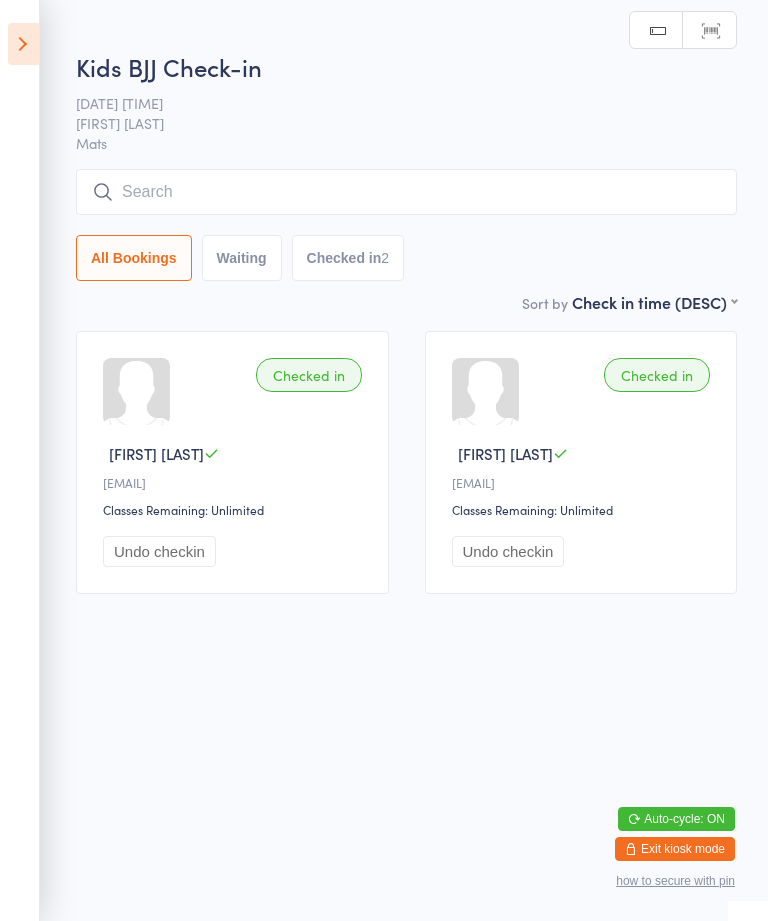 click on "[DATE] [TIME] [FIRST] [LAST]" at bounding box center [406, 170] 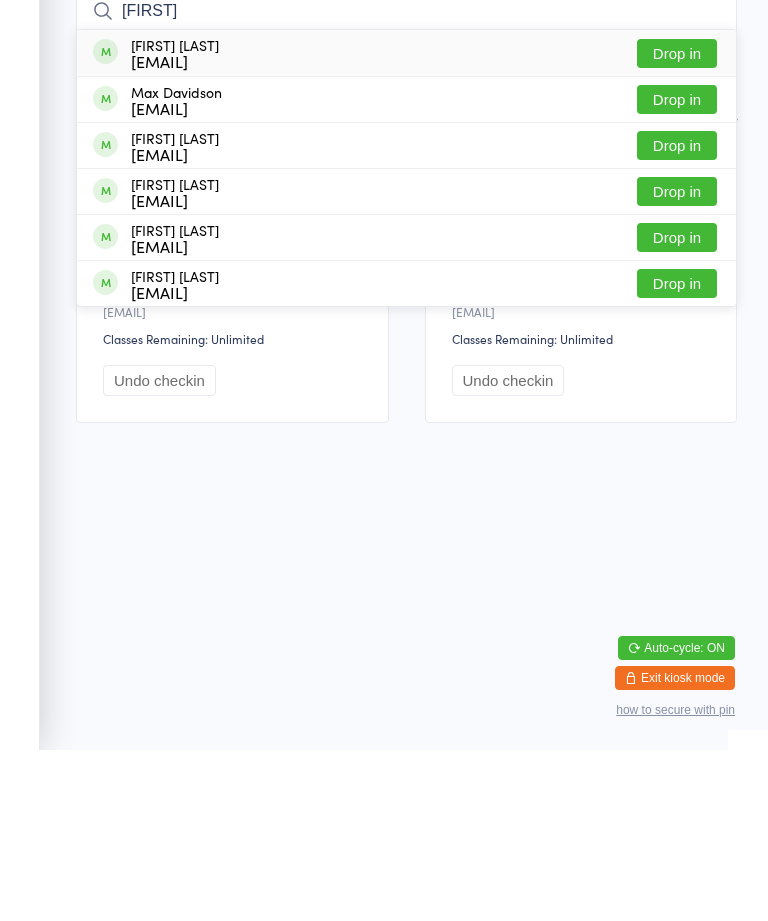 type on "[FIRST]" 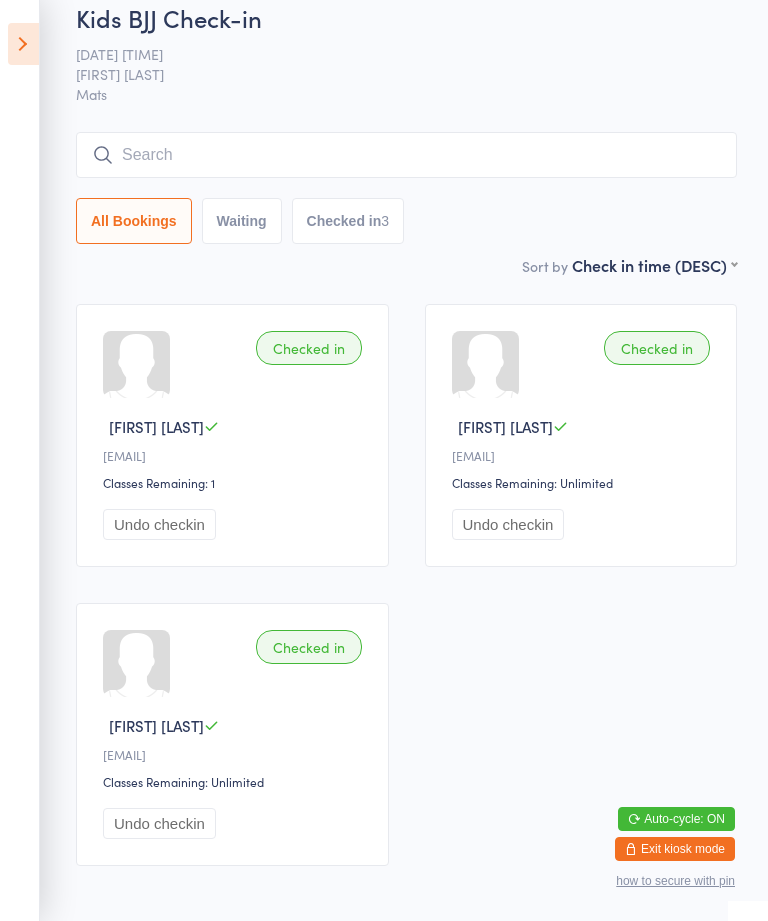 scroll, scrollTop: 20, scrollLeft: 0, axis: vertical 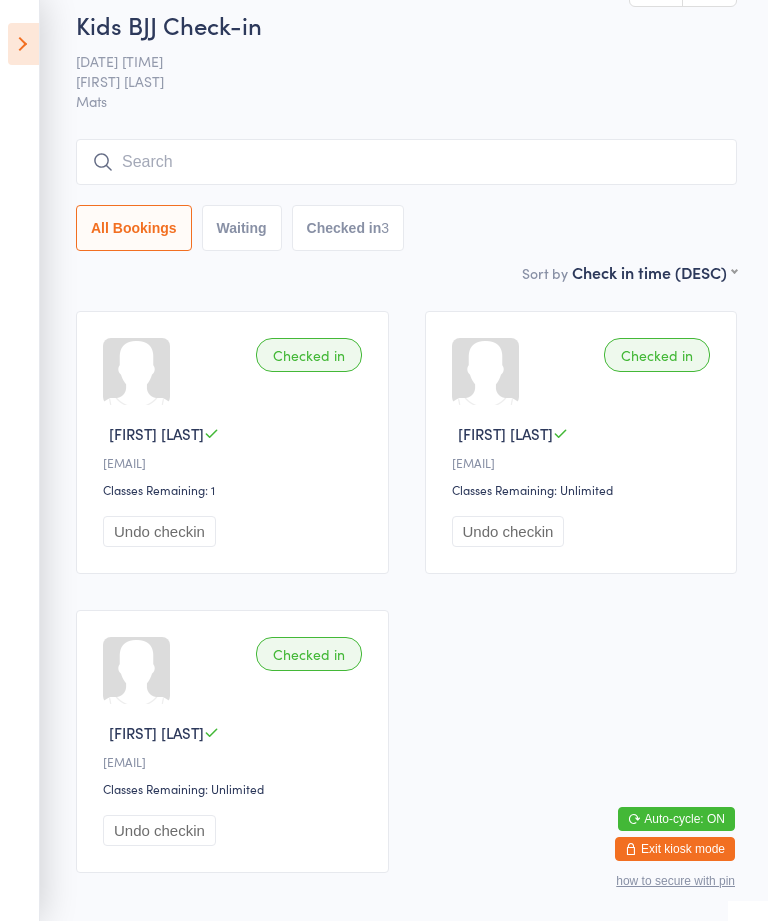 click at bounding box center [23, 44] 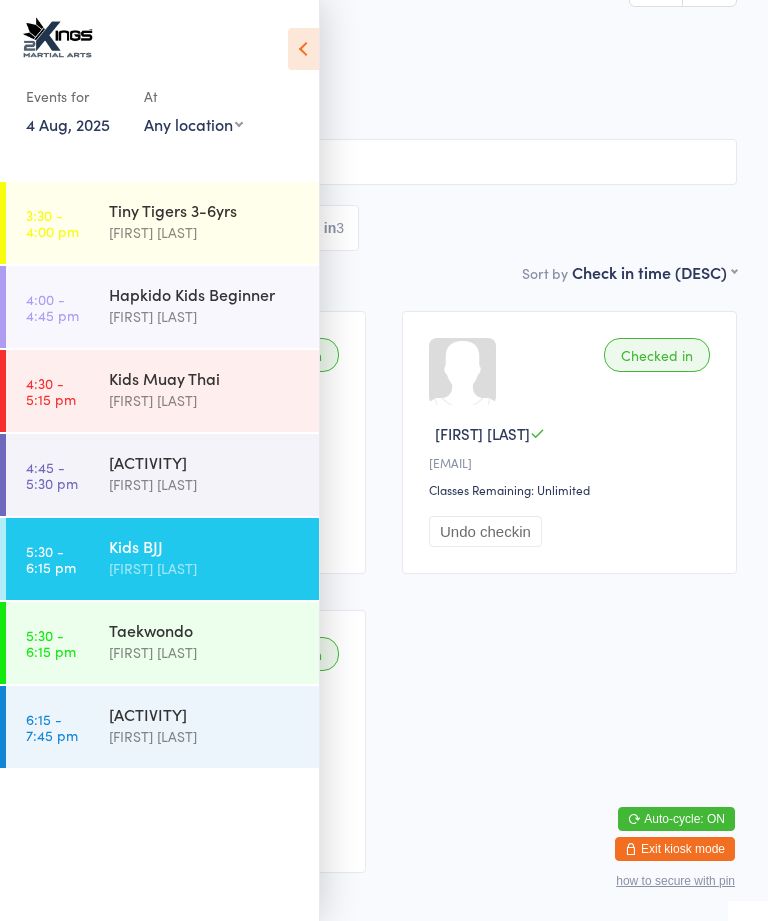 click on "Taekwondo" at bounding box center [205, 630] 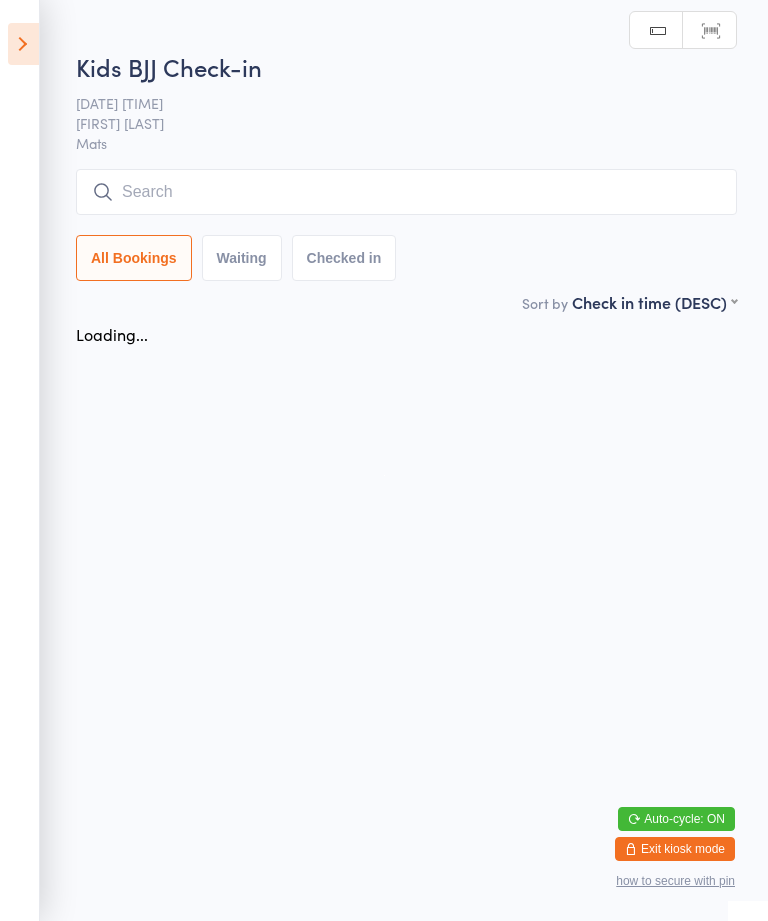 scroll, scrollTop: 0, scrollLeft: 0, axis: both 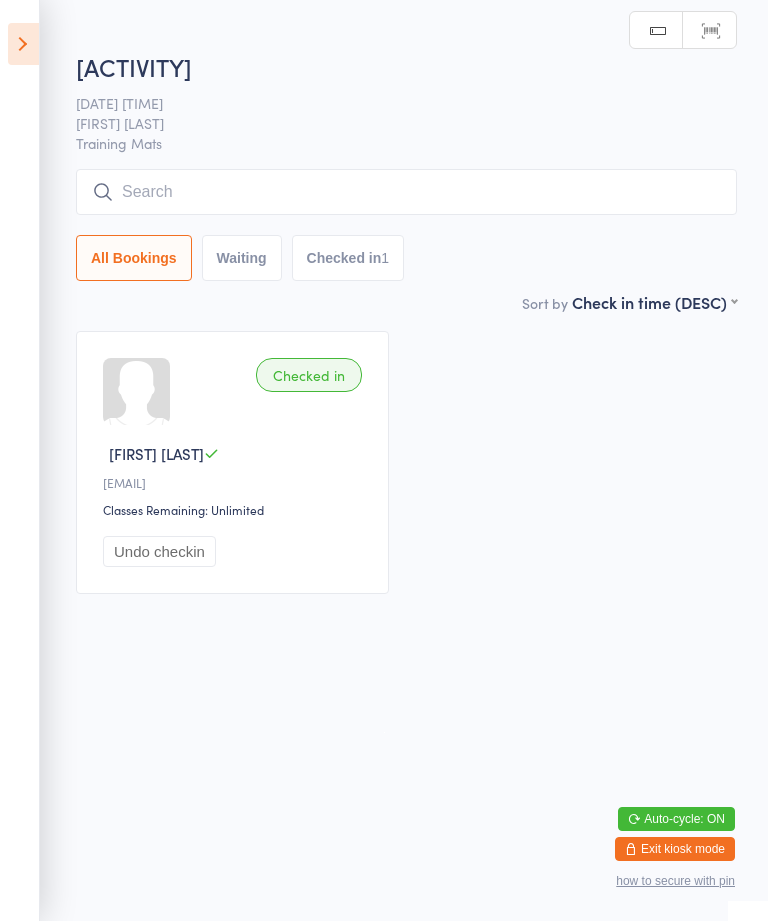 click at bounding box center [406, 192] 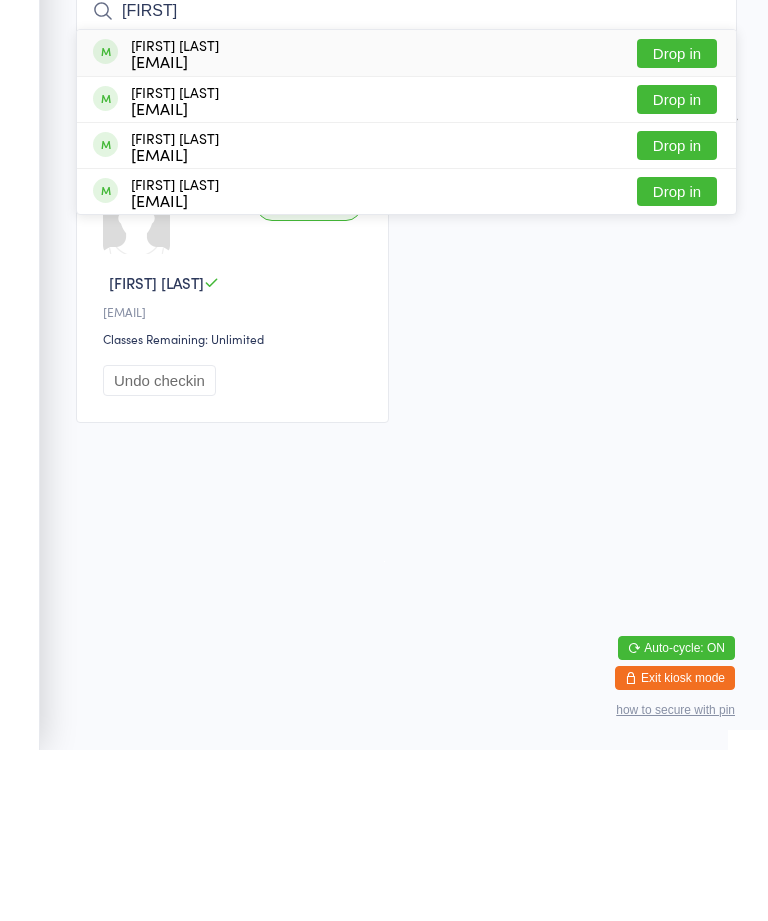 type on "[FIRST]" 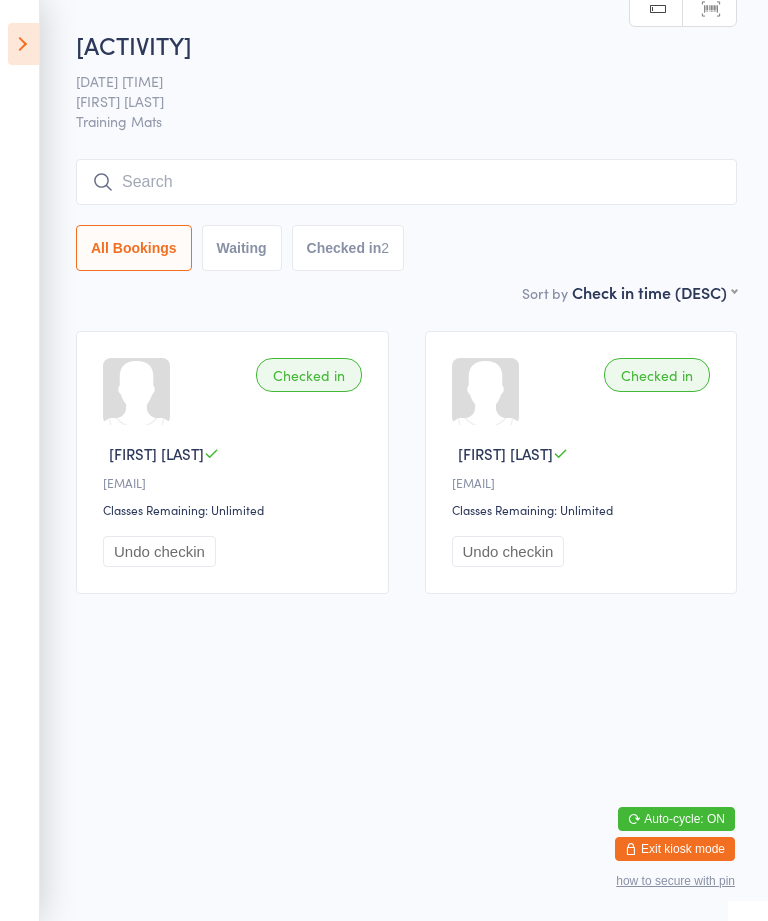 click at bounding box center [406, 182] 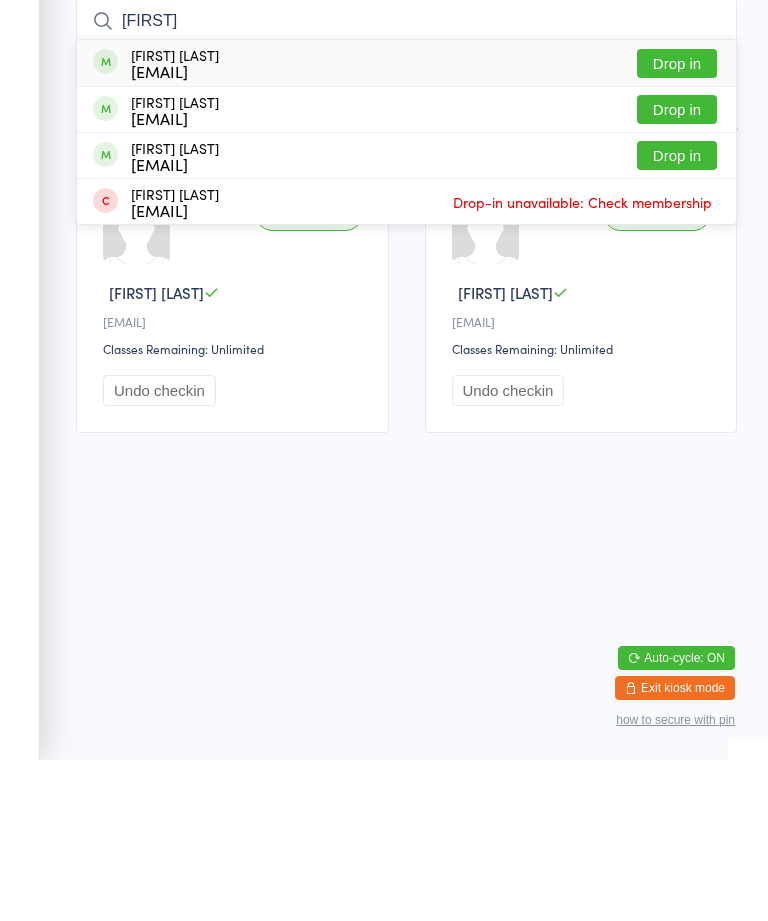 type on "[FIRST]" 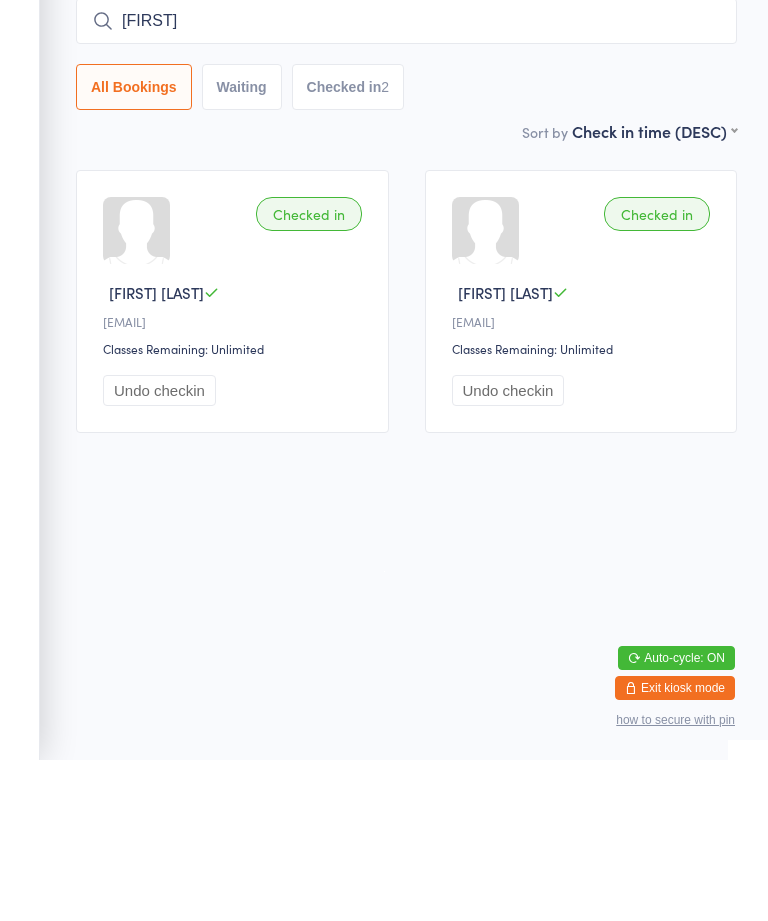 type 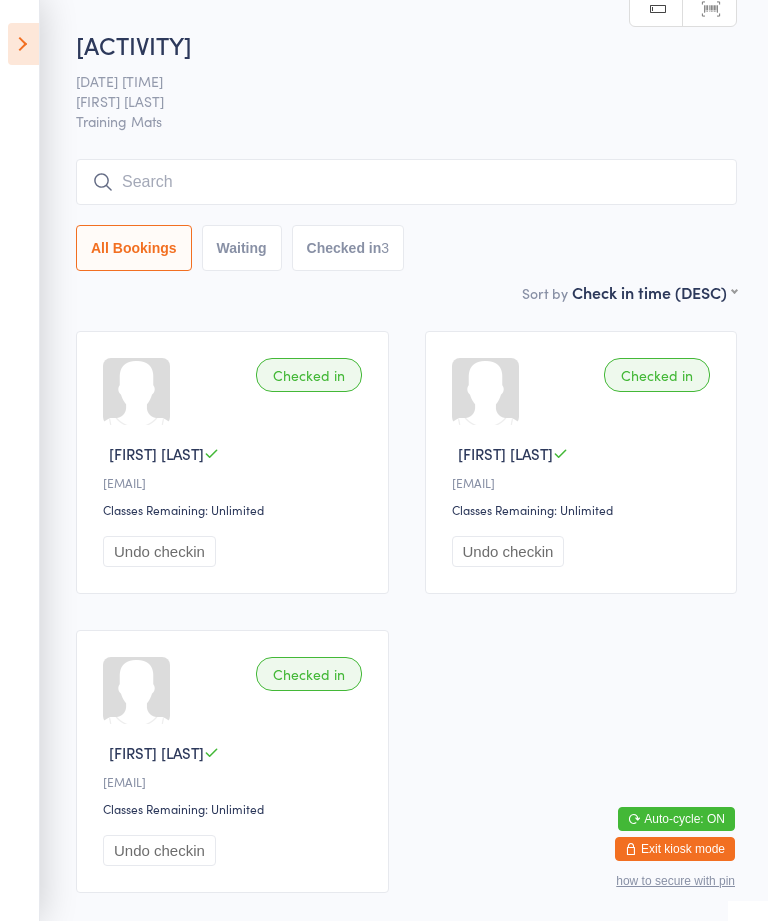 click at bounding box center (23, 44) 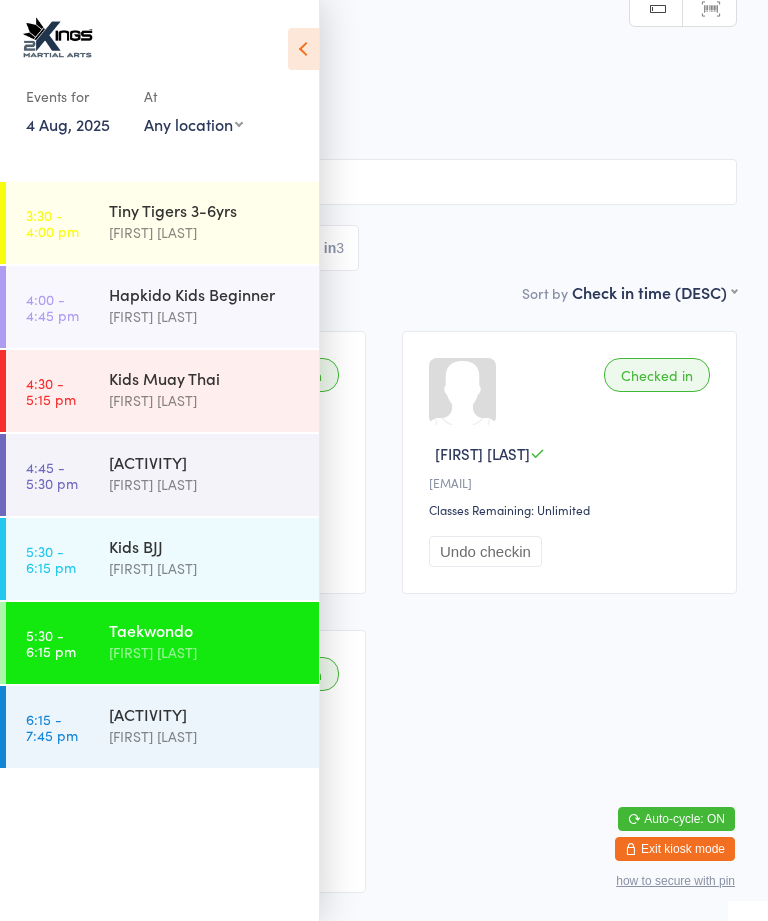click on "[TIME] [TIME] [ACTIVITY] [FIRST] [LAST]" at bounding box center [162, 559] 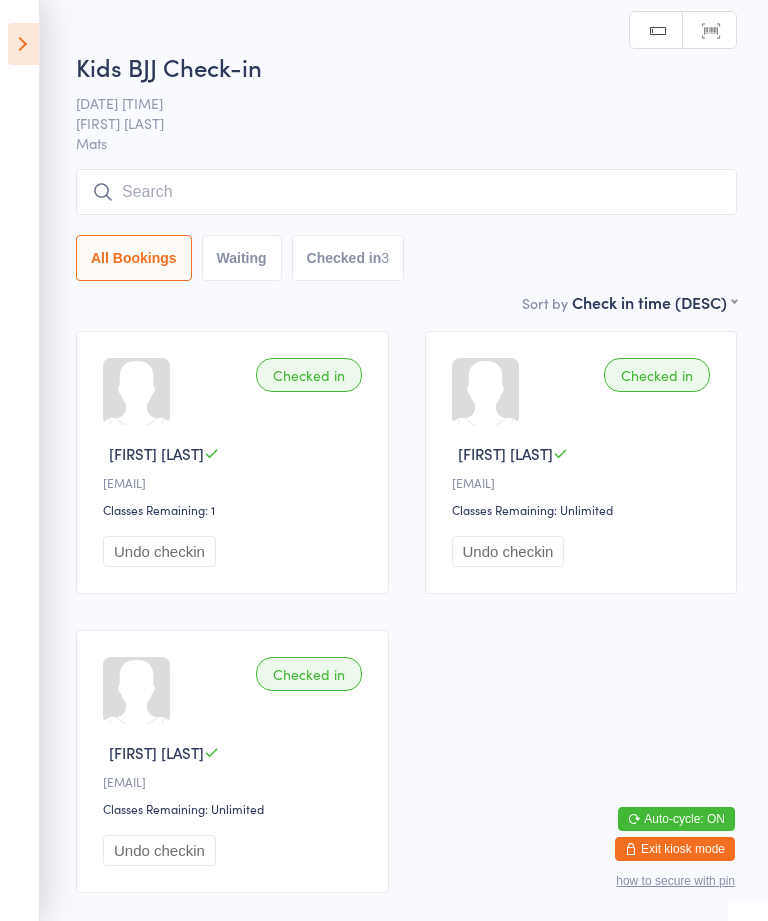 click at bounding box center (406, 192) 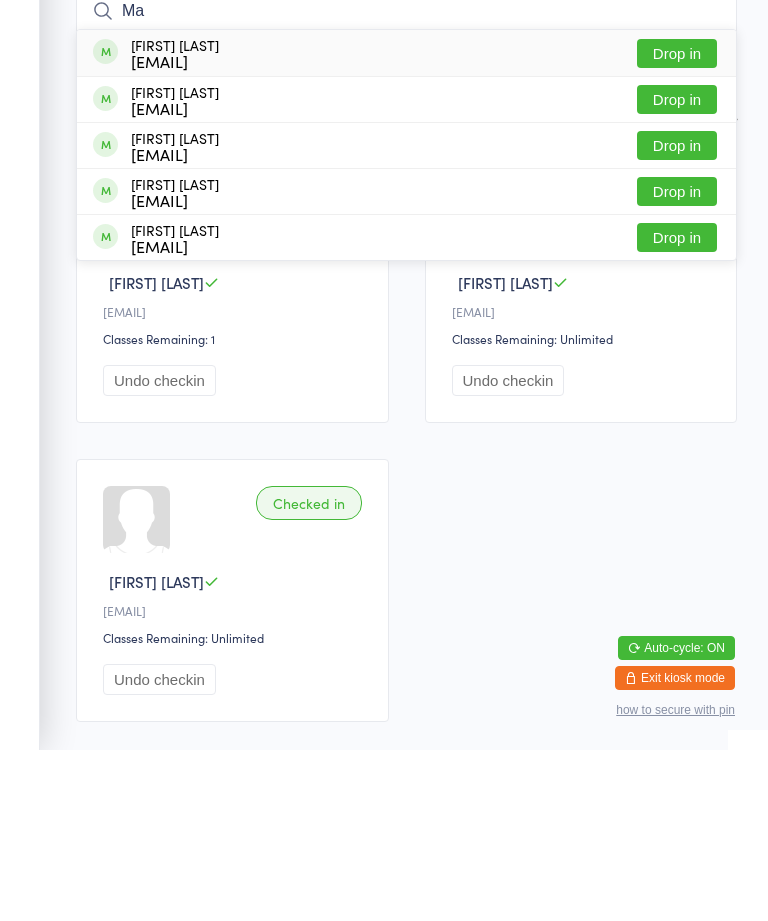 type on "Ma" 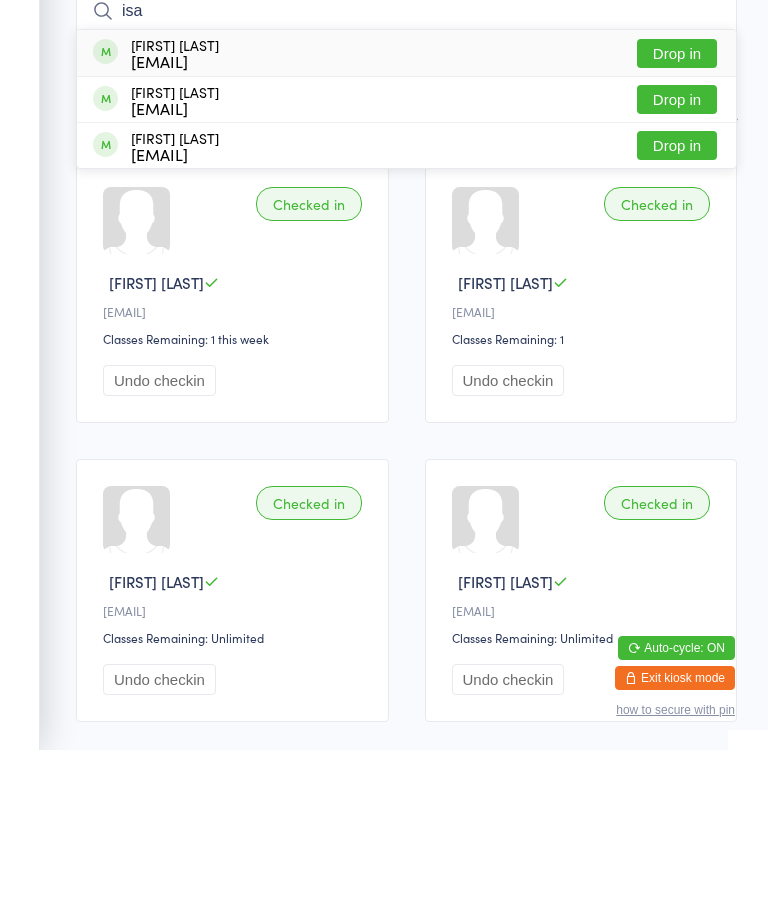 type on "isa" 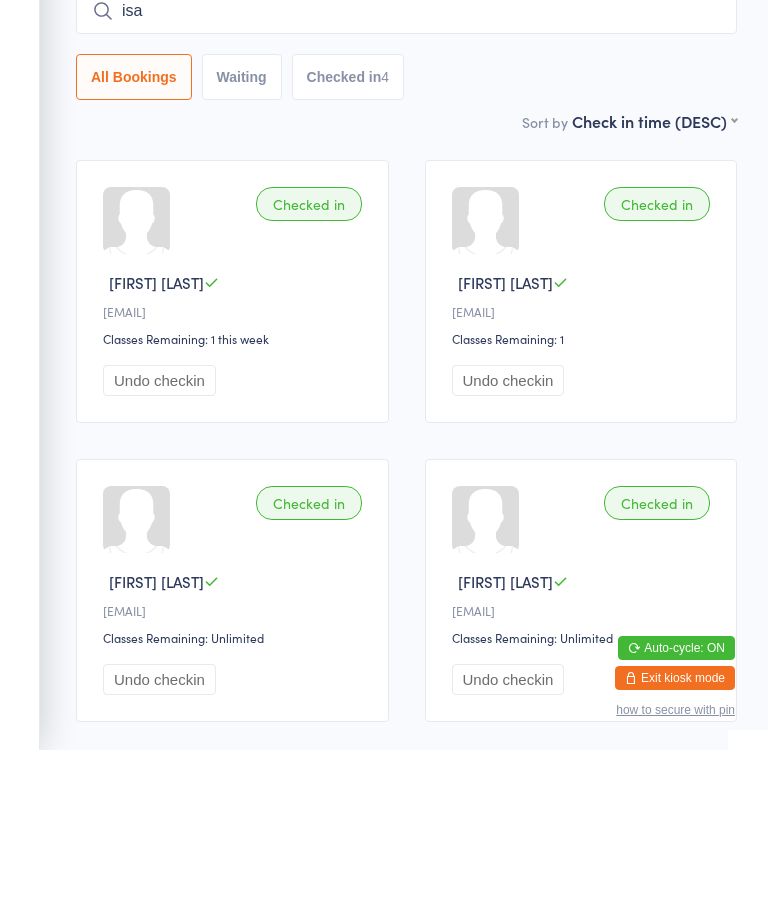 type 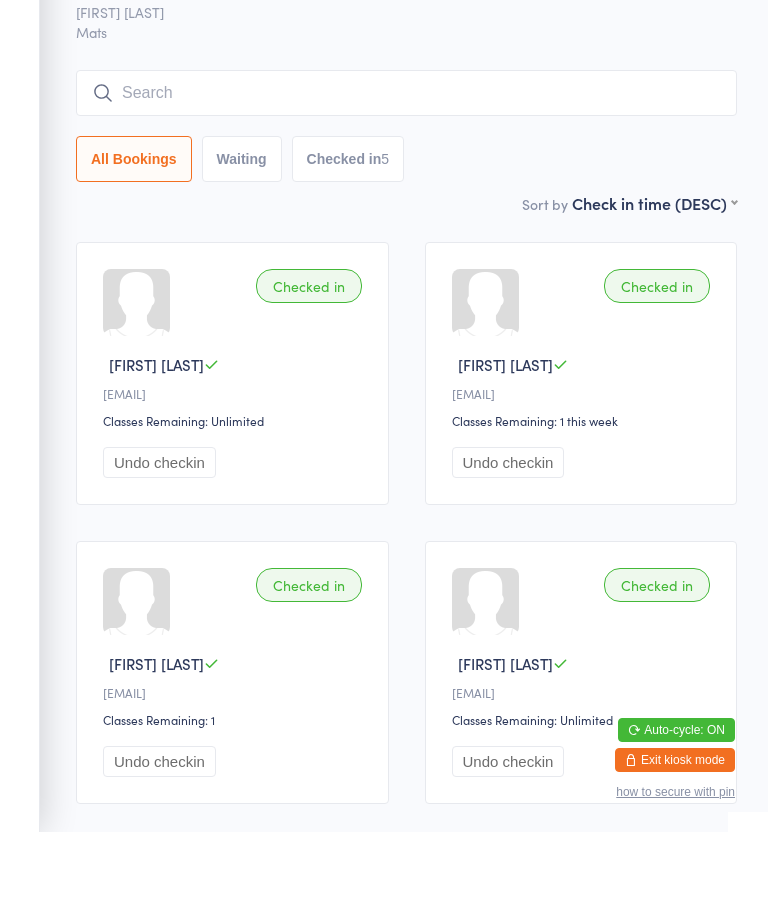 click on "[ACTIVITY] [FIRST] [EMAIL]" at bounding box center (232, 462) 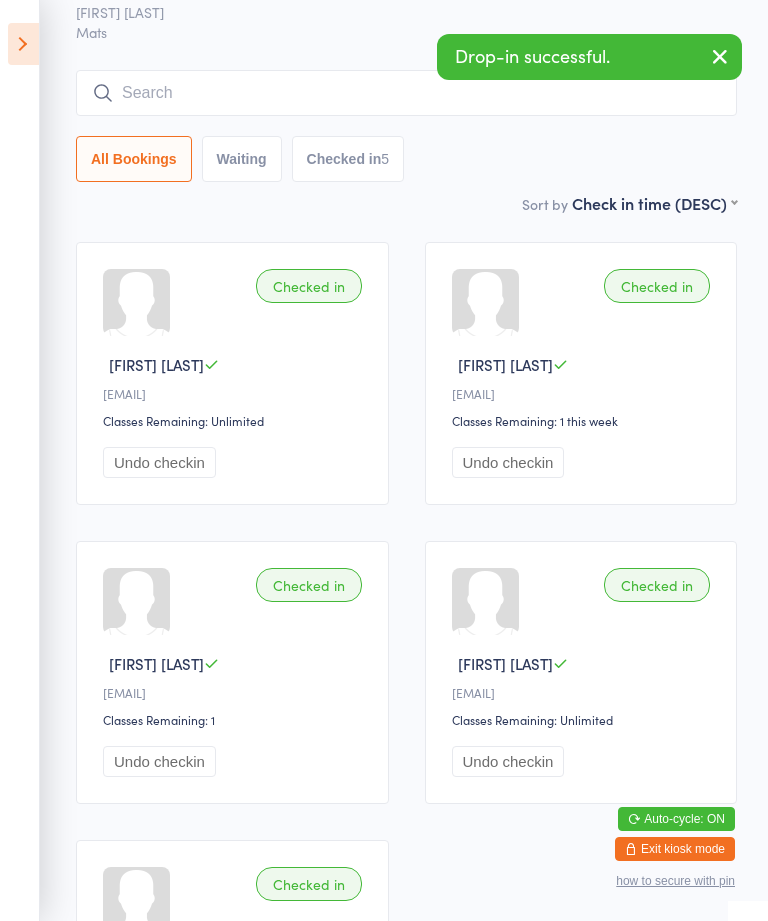 click on "Undo checkin" at bounding box center (159, 462) 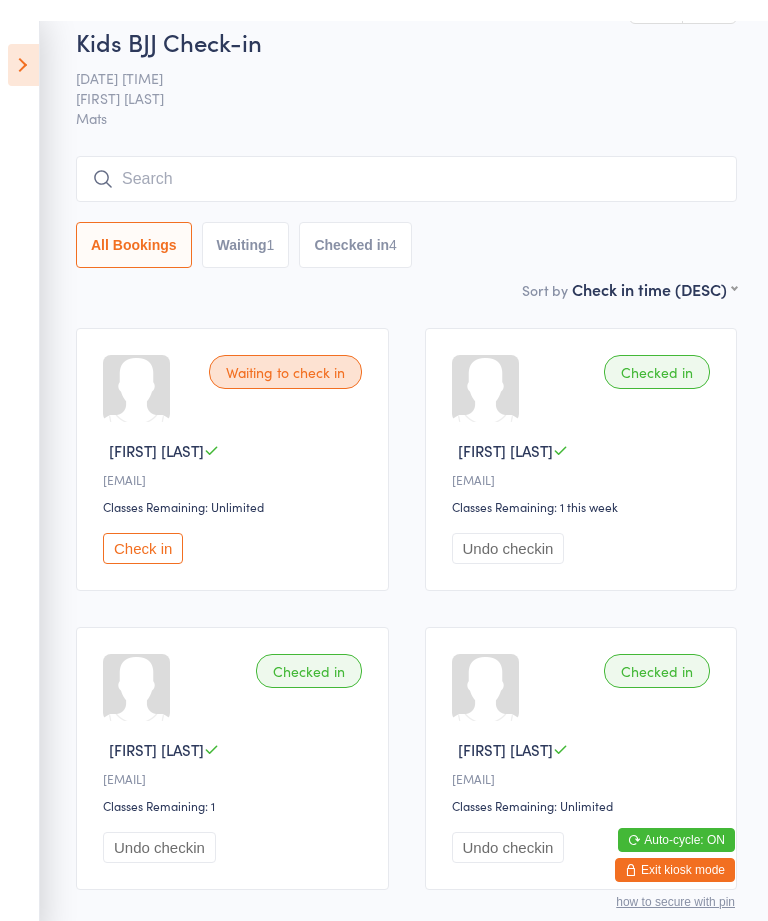 scroll, scrollTop: 0, scrollLeft: 0, axis: both 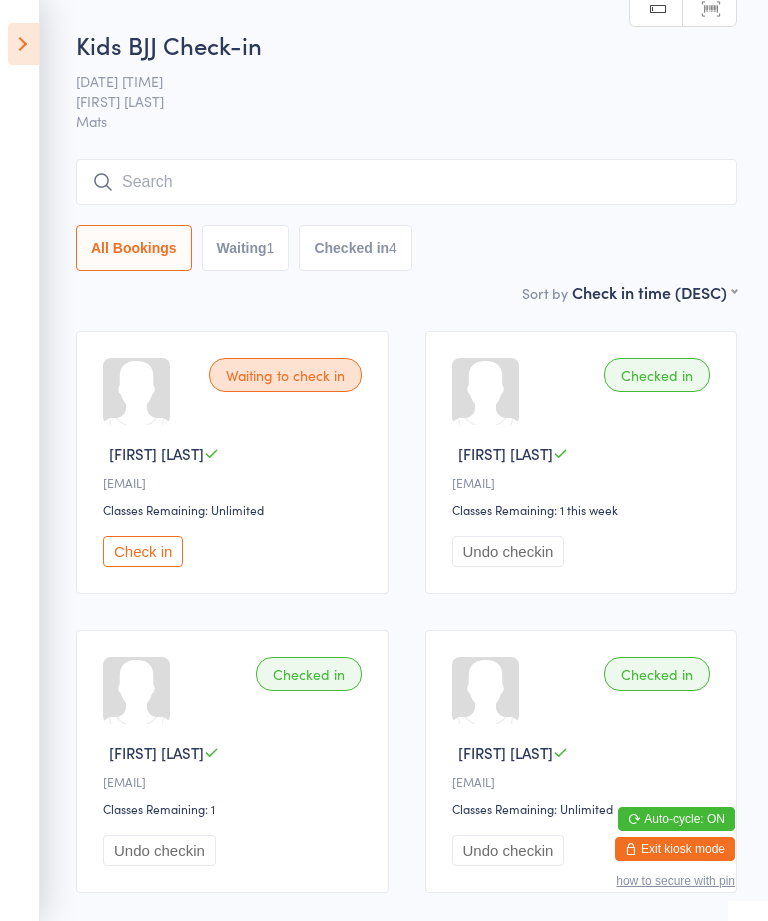 click at bounding box center (23, 44) 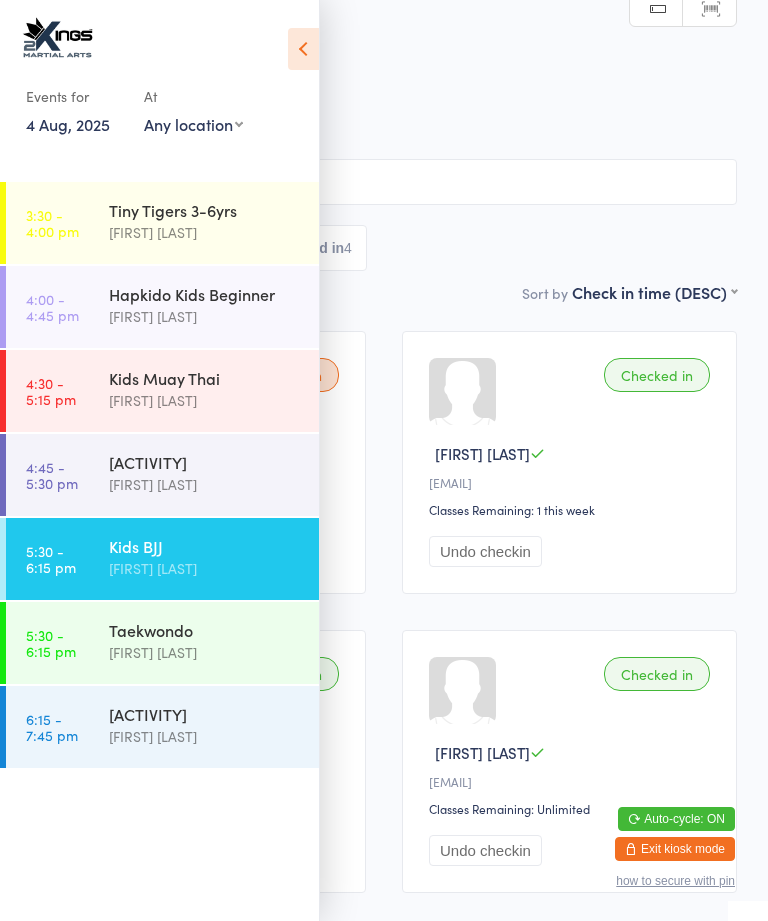 click on "[ACTIVITY]" at bounding box center (205, 714) 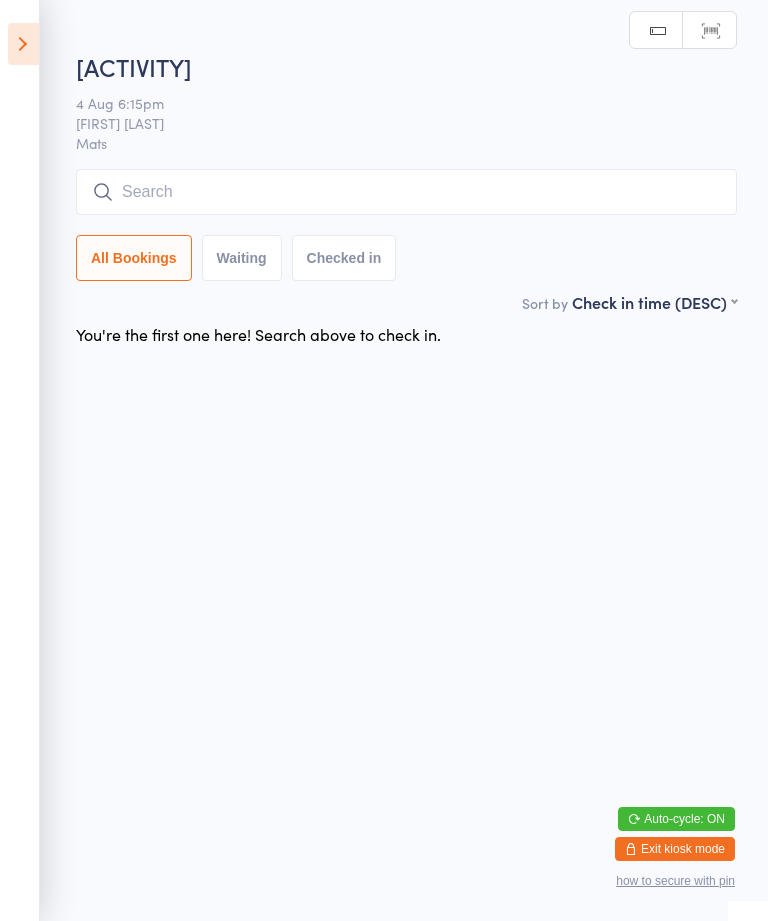click at bounding box center (406, 192) 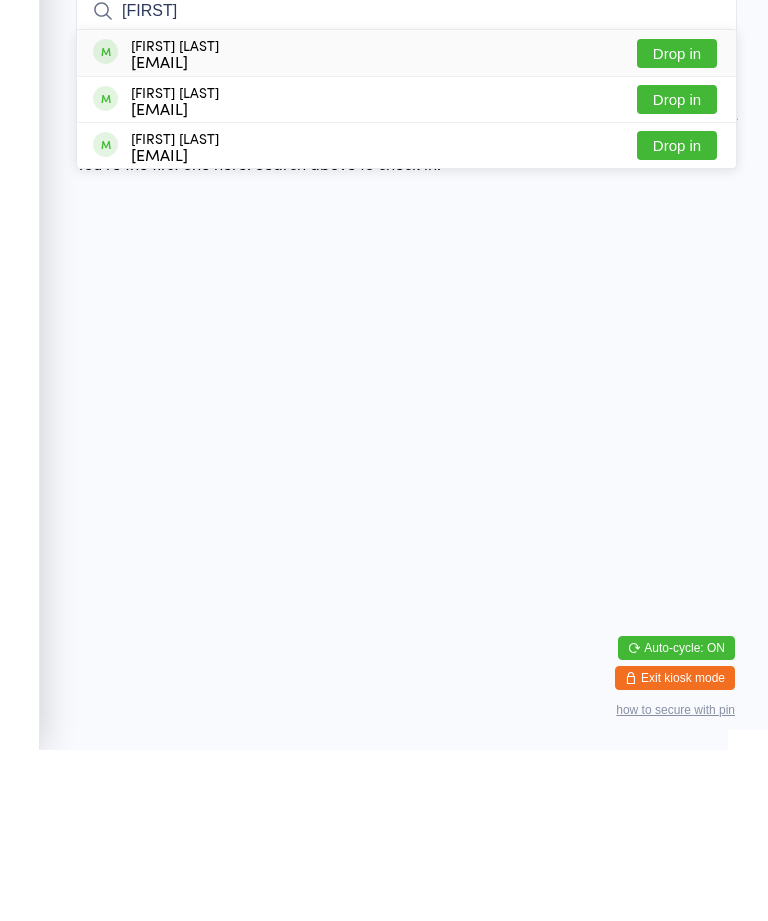 type on "[FIRST]" 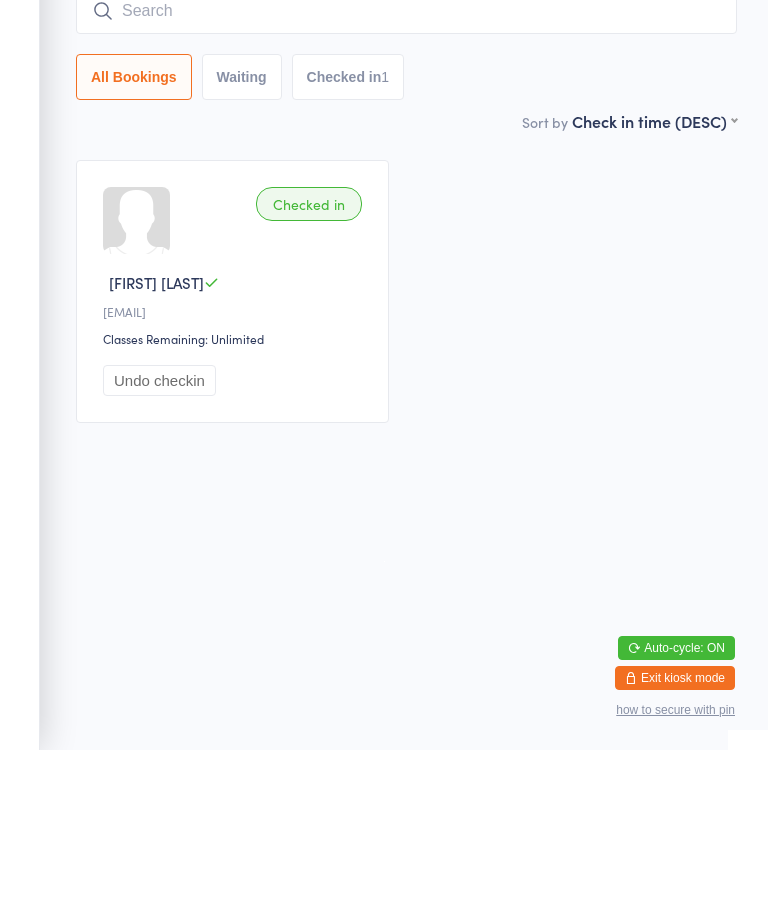 click on "[ACTIVITY] [FIRST] [EMAIL]" at bounding box center [406, 462] 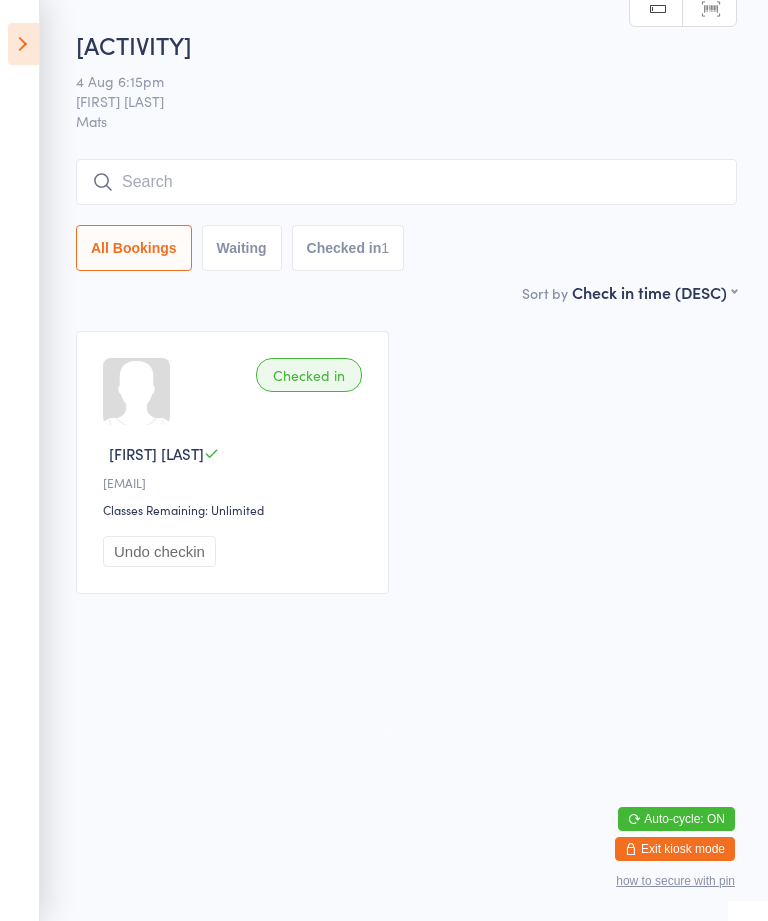 click at bounding box center (406, 182) 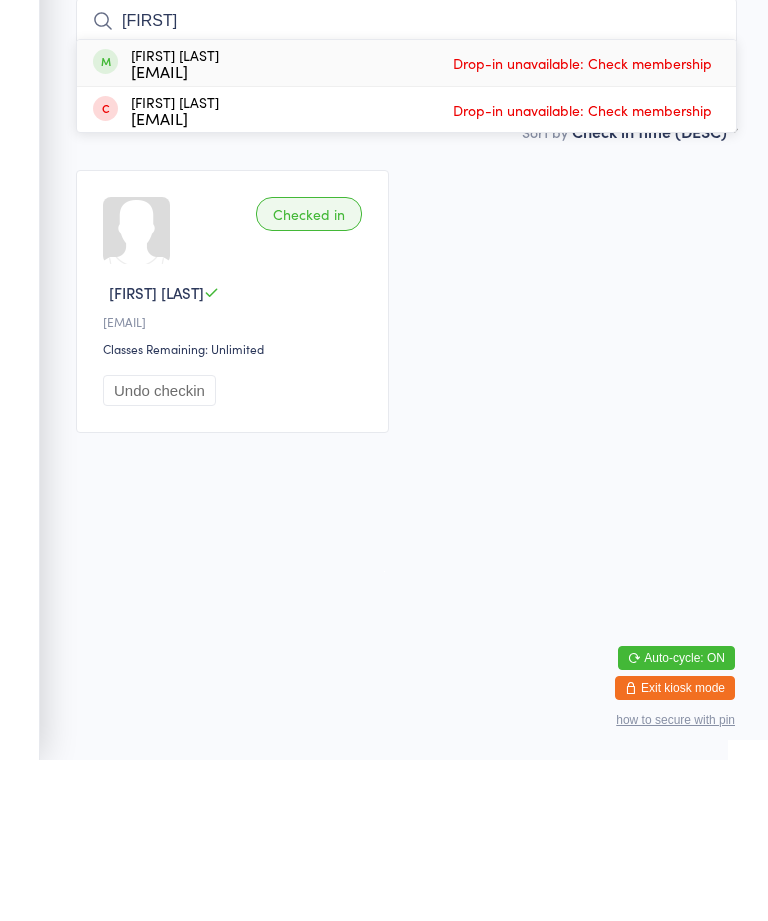 type on "[FIRST]" 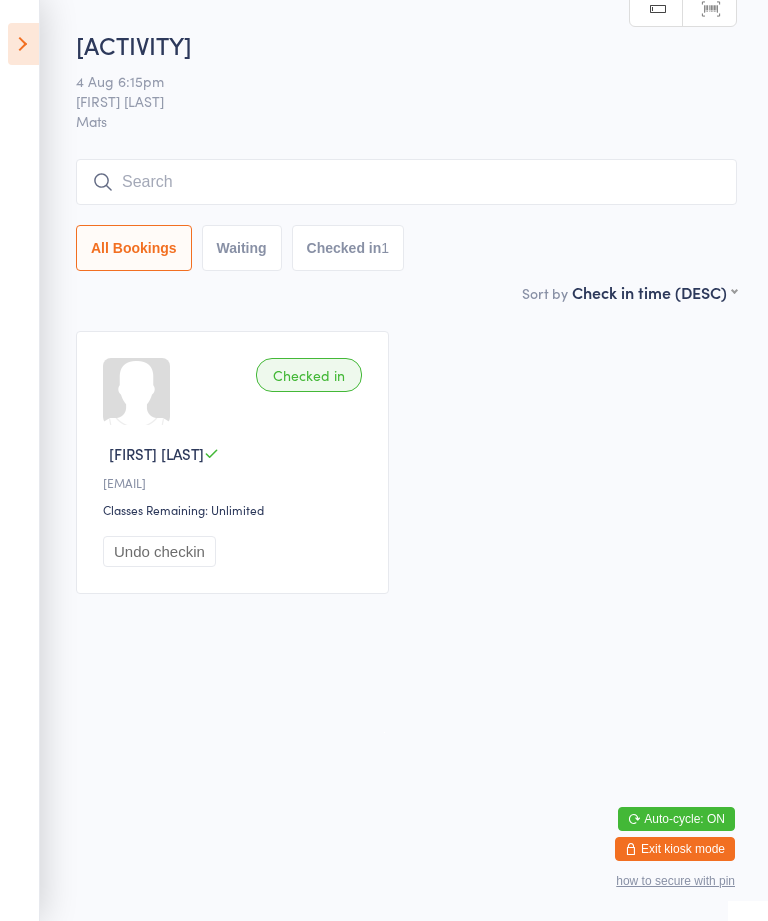 click on "[FIRST] [LAST]" at bounding box center (391, 101) 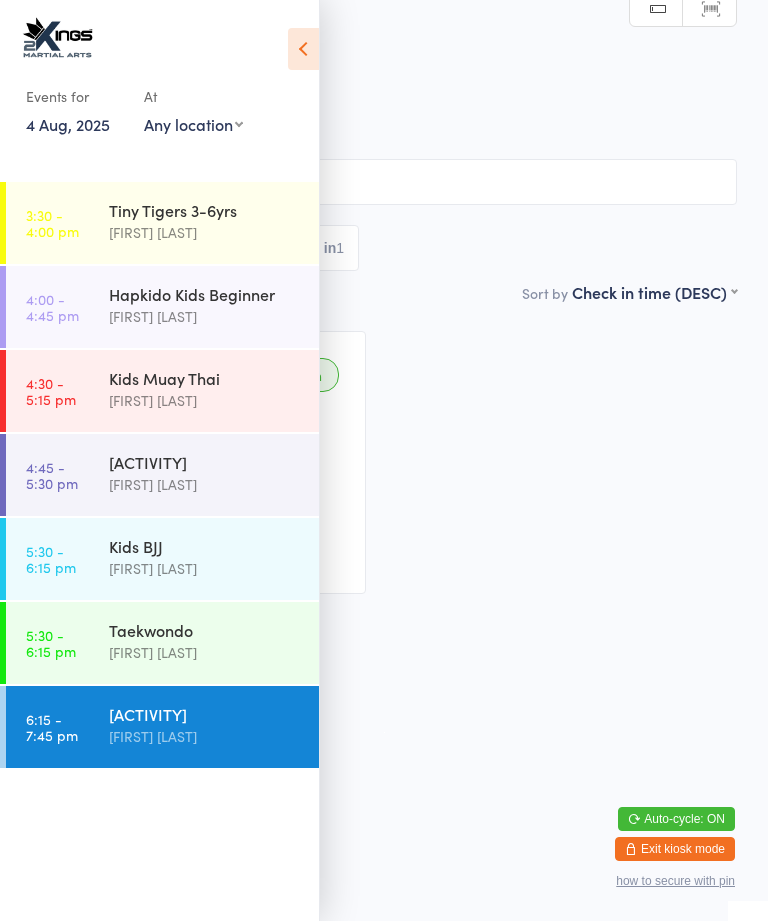 click on "[ACTIVITY]" at bounding box center [205, 714] 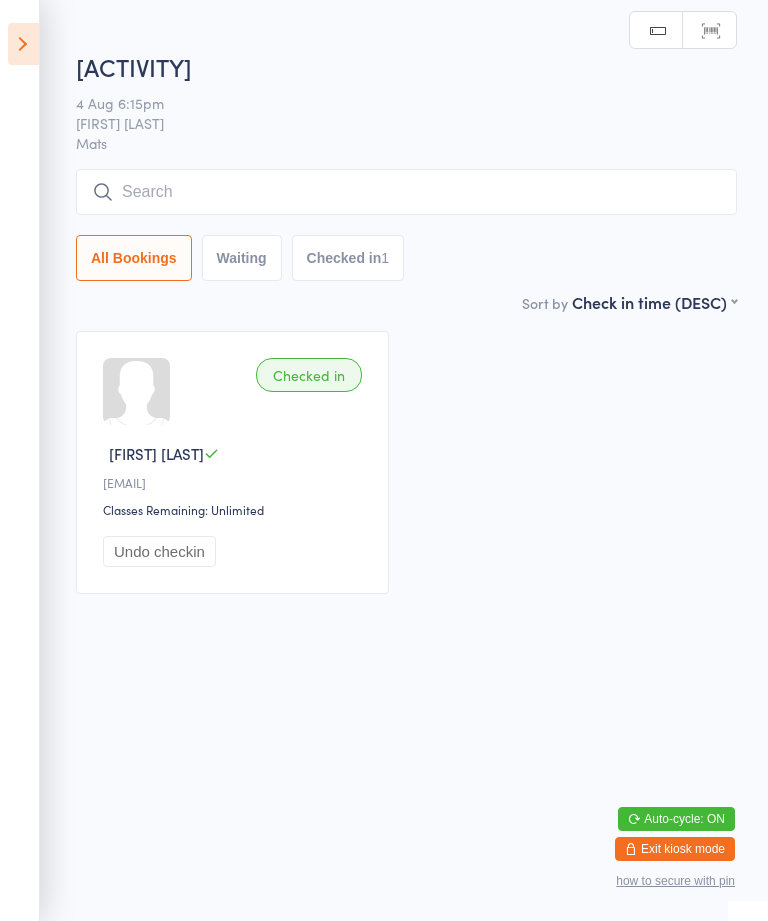 click at bounding box center [406, 192] 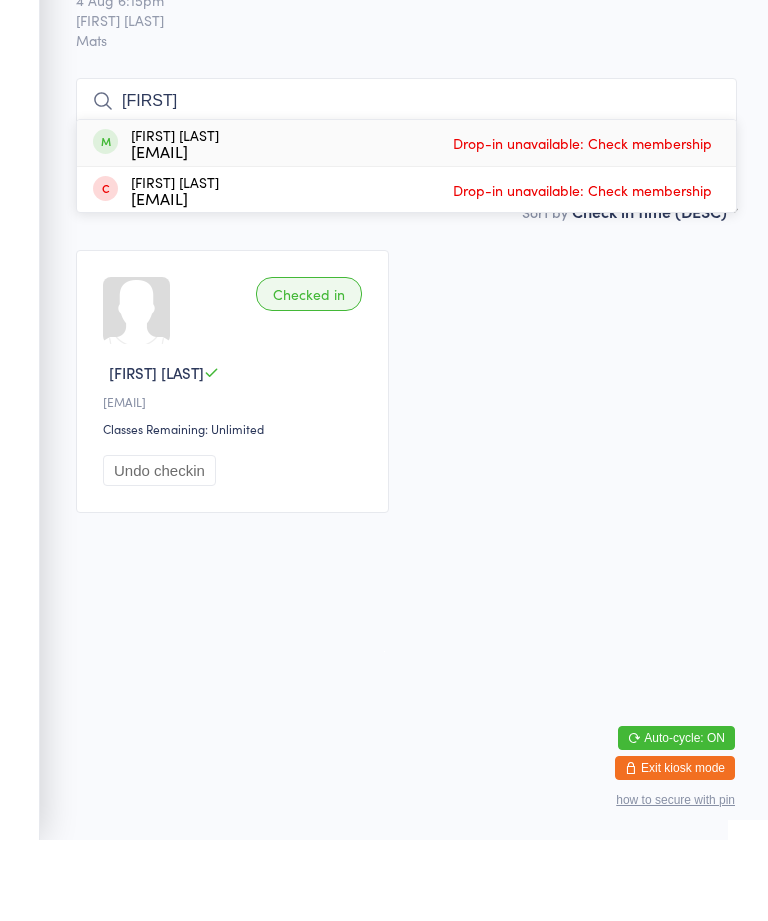 type on "[FIRST]" 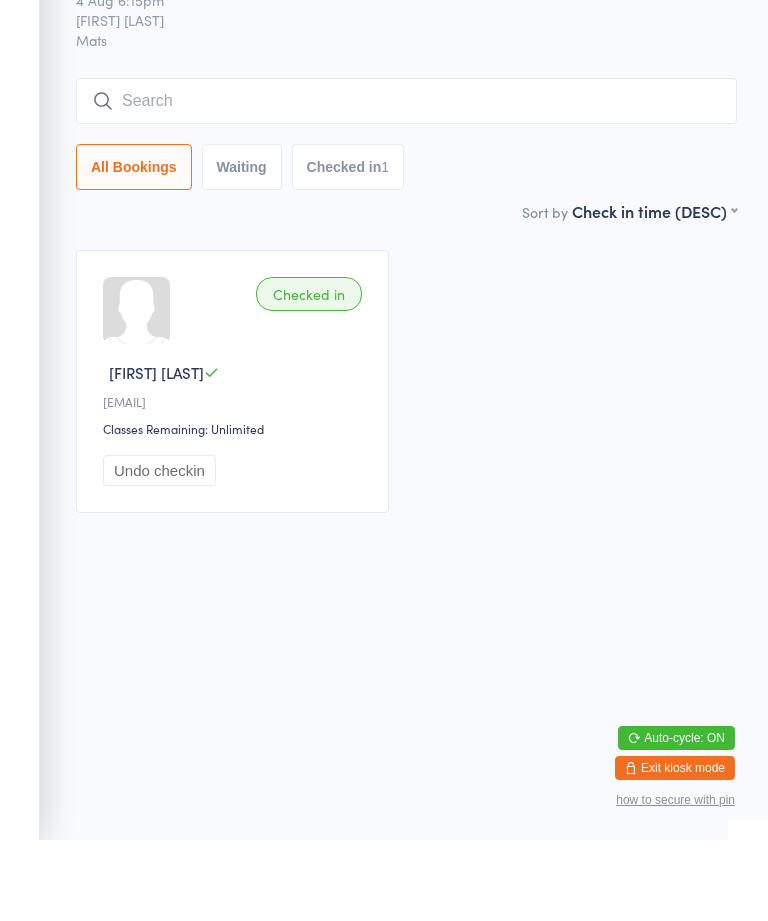 click on "[ACTIVITY] [FIRST] [EMAIL]" at bounding box center [406, 462] 